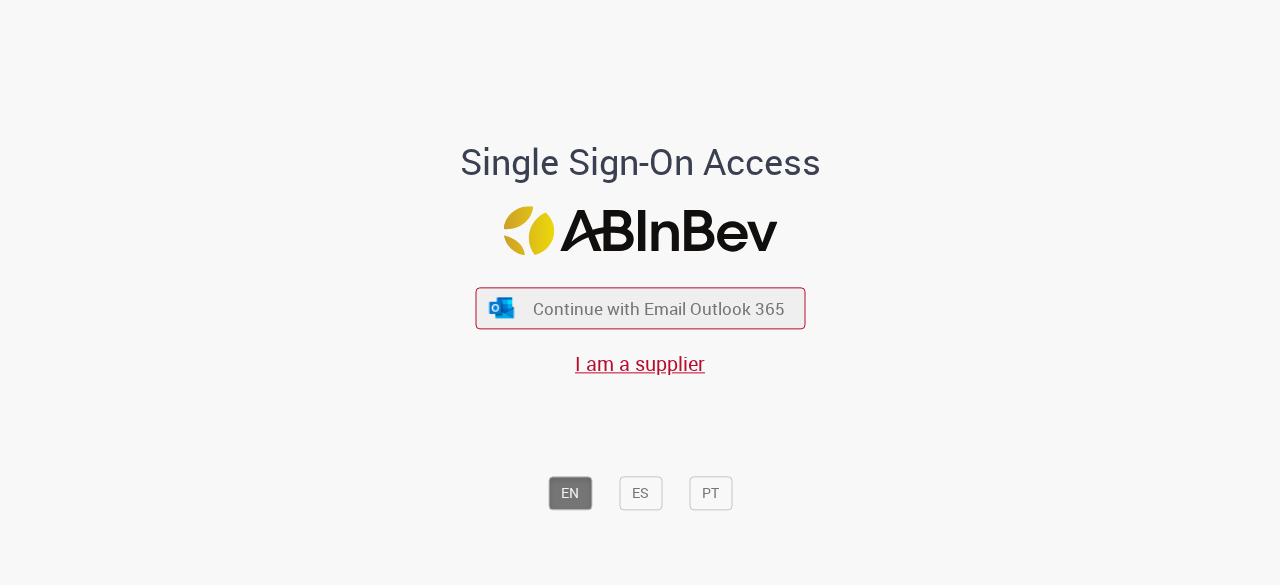 scroll, scrollTop: 0, scrollLeft: 0, axis: both 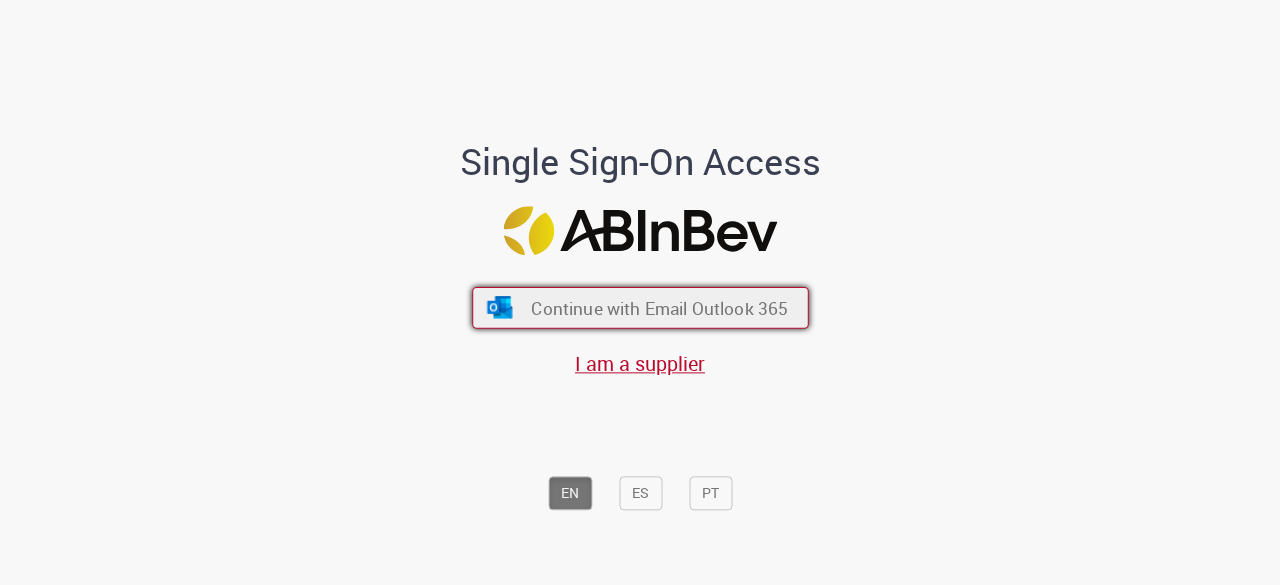 click on "Continue with Email Outlook 365" at bounding box center (659, 308) 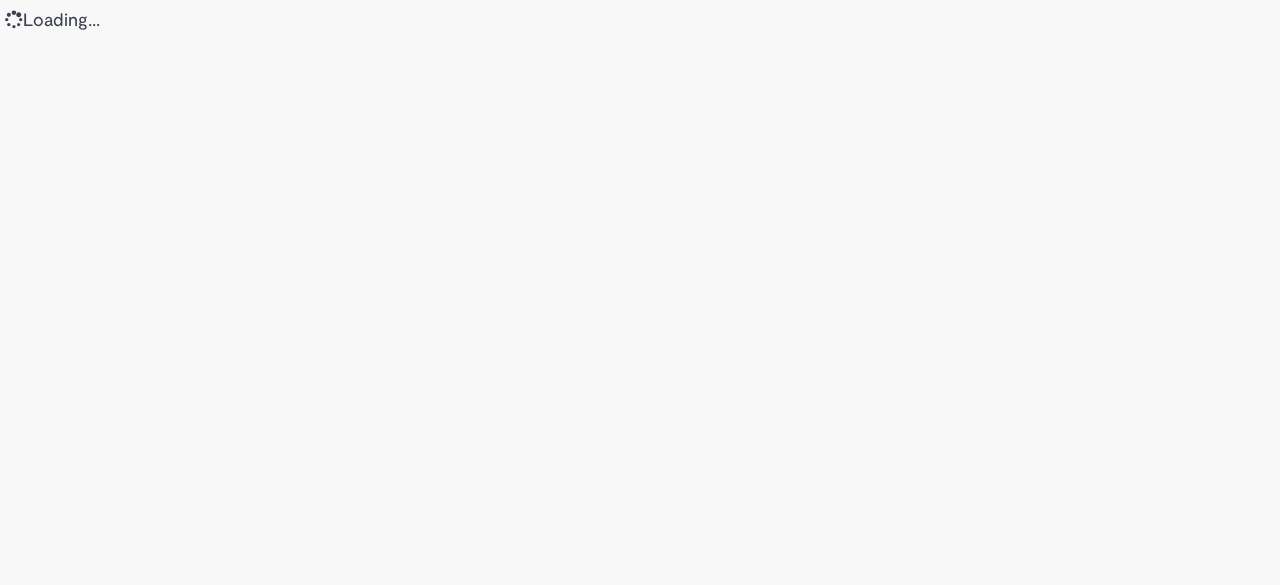 scroll, scrollTop: 0, scrollLeft: 0, axis: both 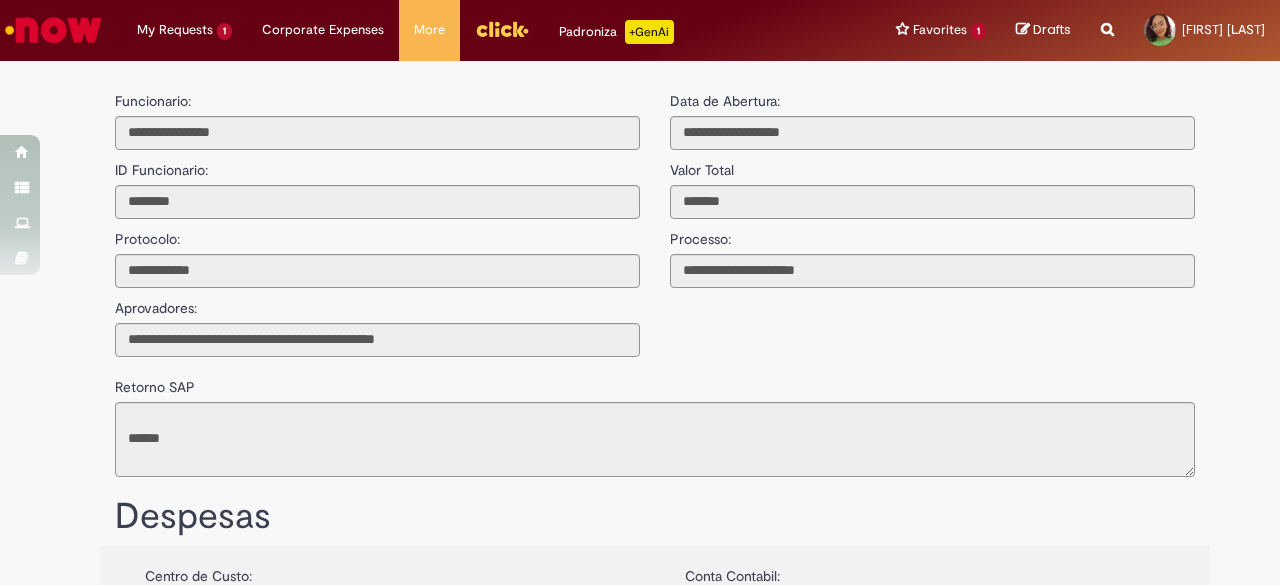 type on "**********" 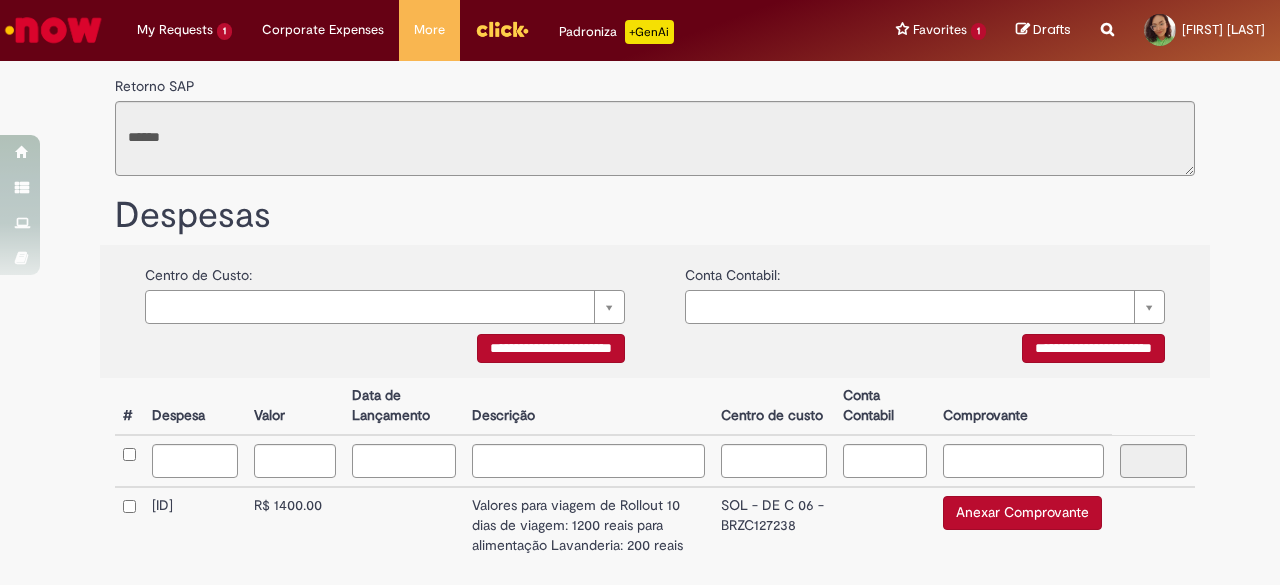 scroll, scrollTop: 464, scrollLeft: 0, axis: vertical 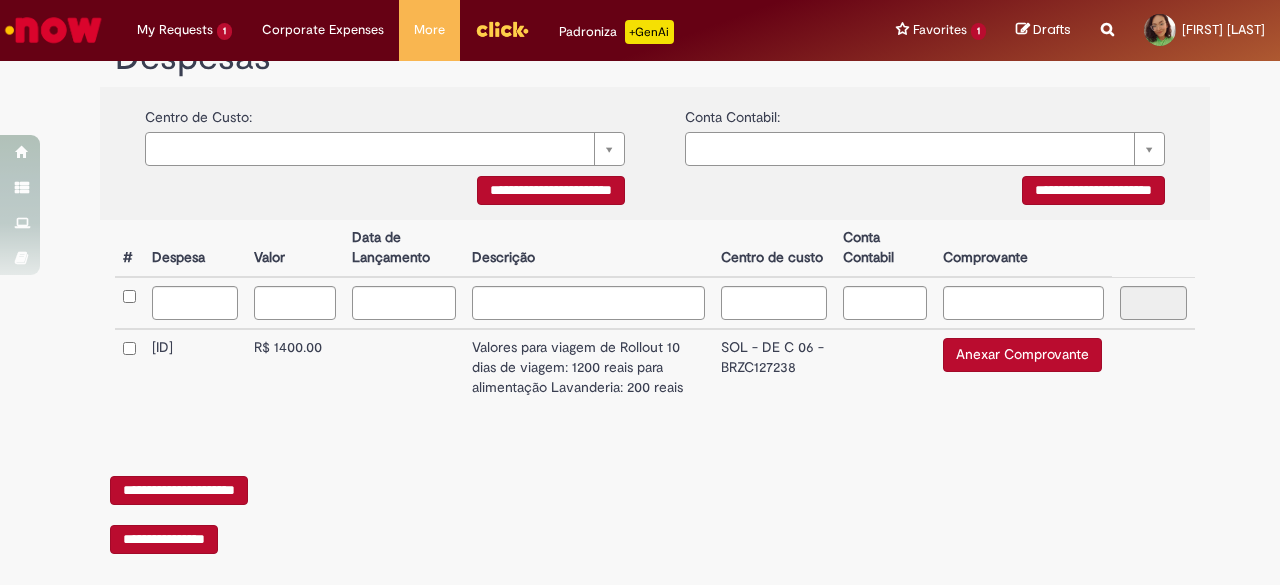 click on "Valores para viagem de Rollout
10 dias de viagem: 1200 reais para alimentação
Lavanderia: 200 reais" at bounding box center [588, 367] 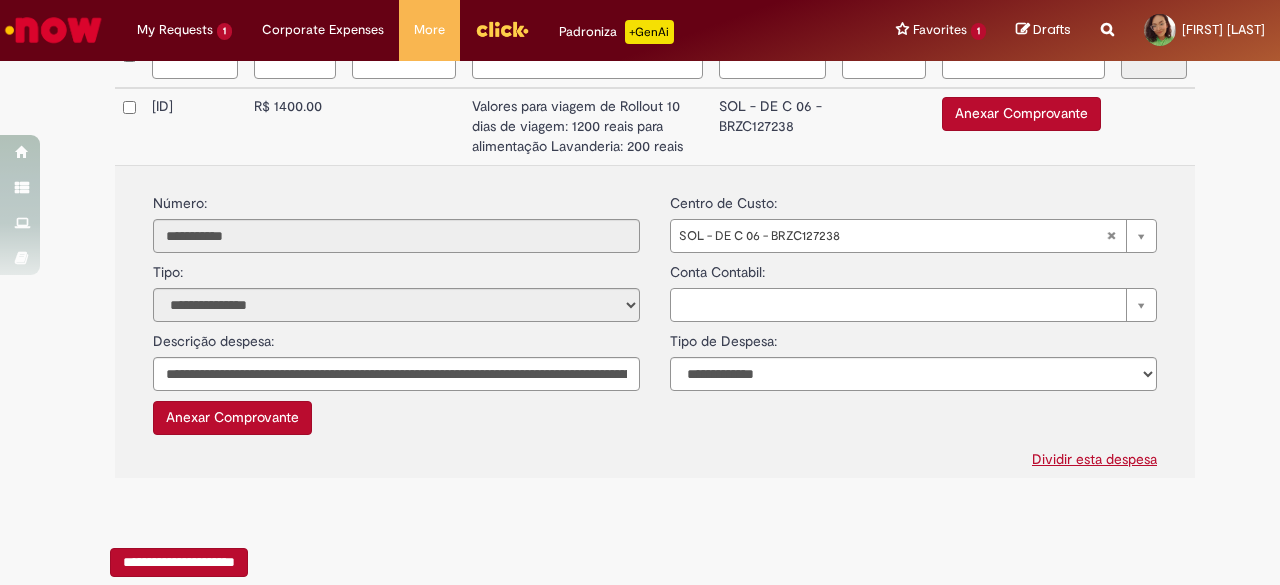scroll, scrollTop: 700, scrollLeft: 0, axis: vertical 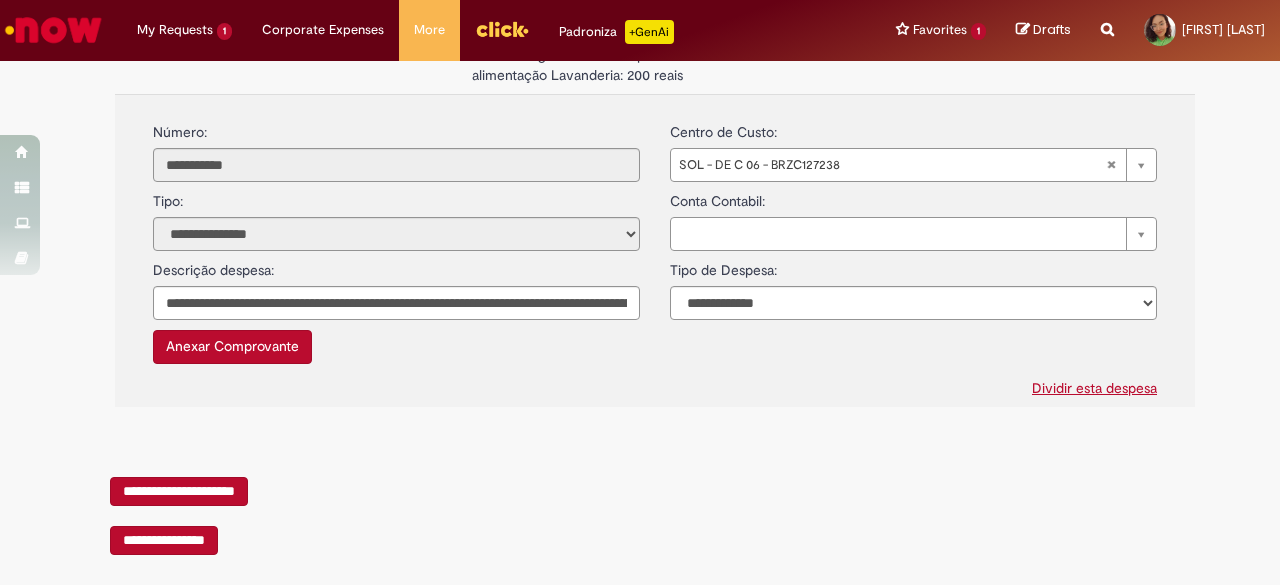 click on "Dividir esta despesa" at bounding box center [655, 384] 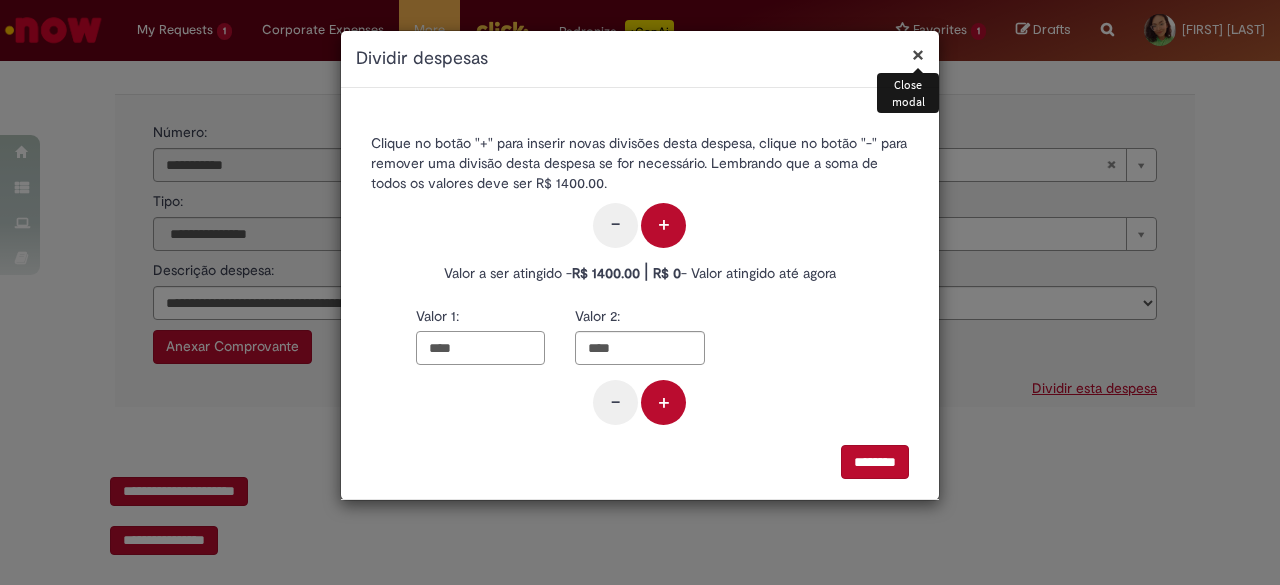 click on "****" at bounding box center (480, 348) 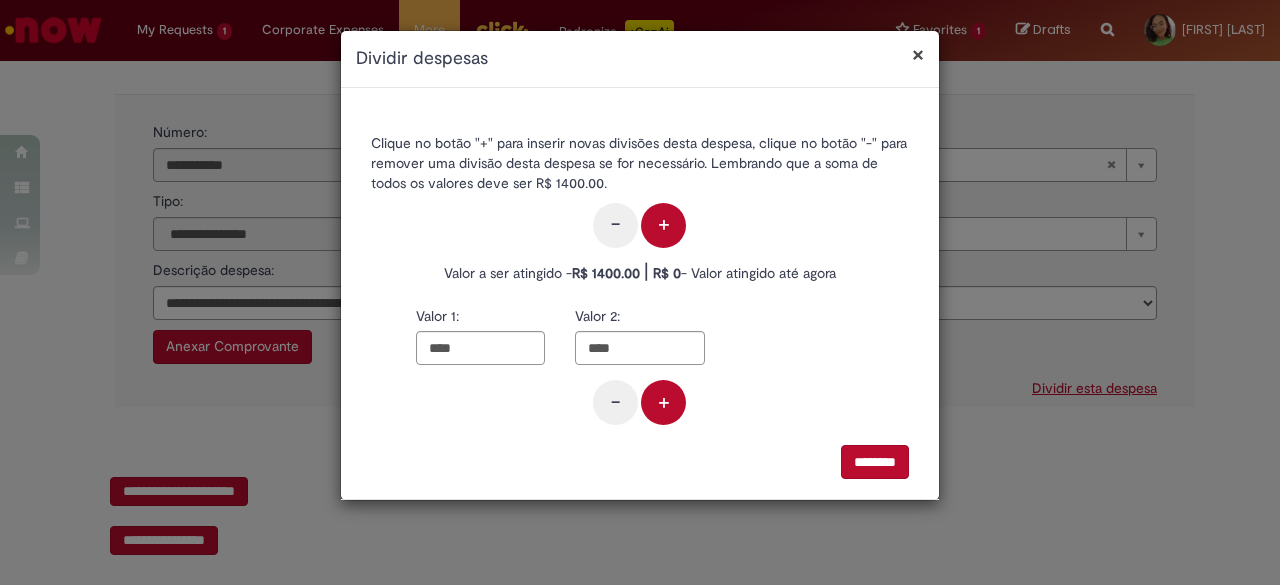 click on "× Dividir despesas
Clique no botão "+" para inserir novas divisões desta despesa, clique no botão "-" para remover uma divisão desta despesa se for necessário. Lembrando que a soma de todos os valores deve ser R$ 1400.00.
-   +
Valor a ser atingido -  R$ 1400.00      |     R$ 0   - Valor atingido até agora
Valor 1:   ****
Valor 2:   ****
-   +
********" at bounding box center [640, 292] 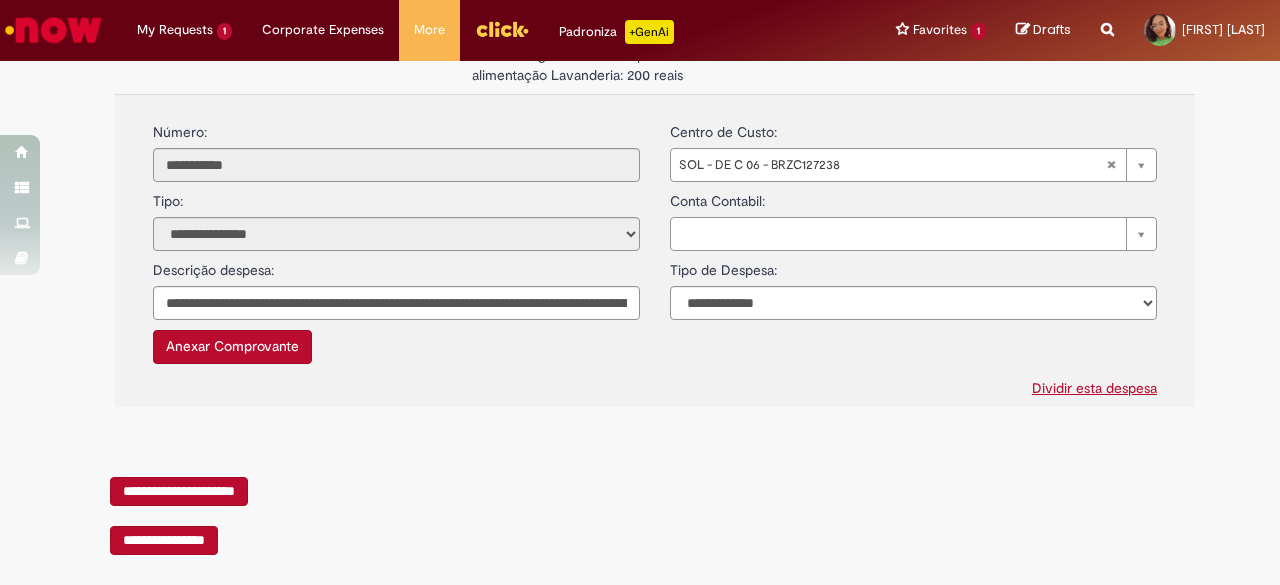 click on "Dividir esta despesa" at bounding box center (655, 384) 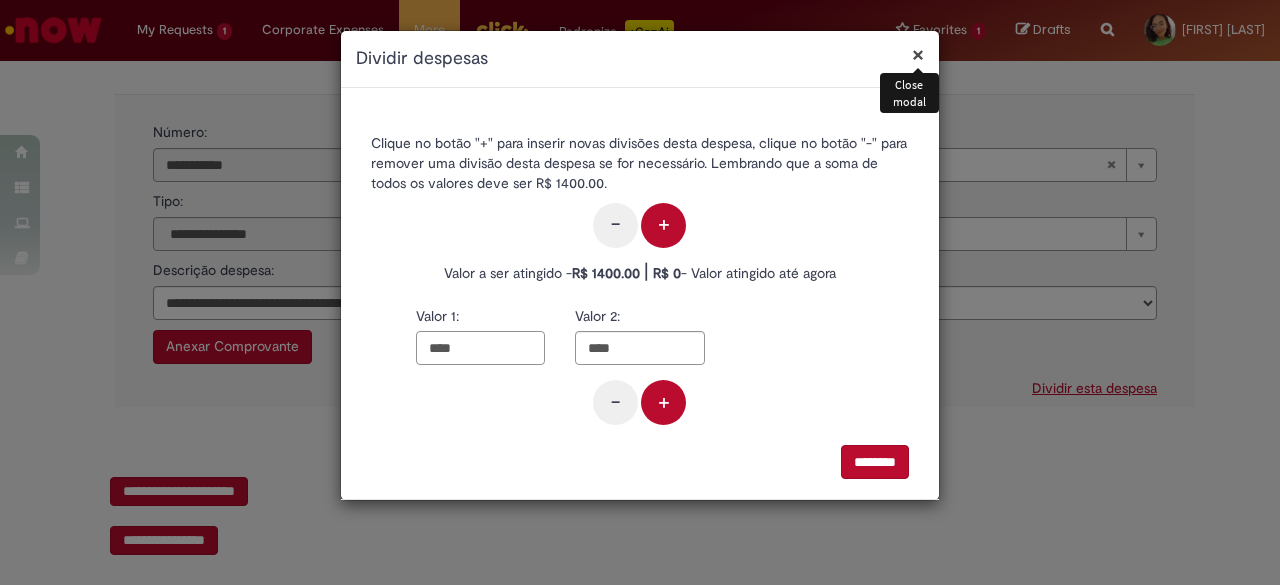click on "****" at bounding box center [480, 348] 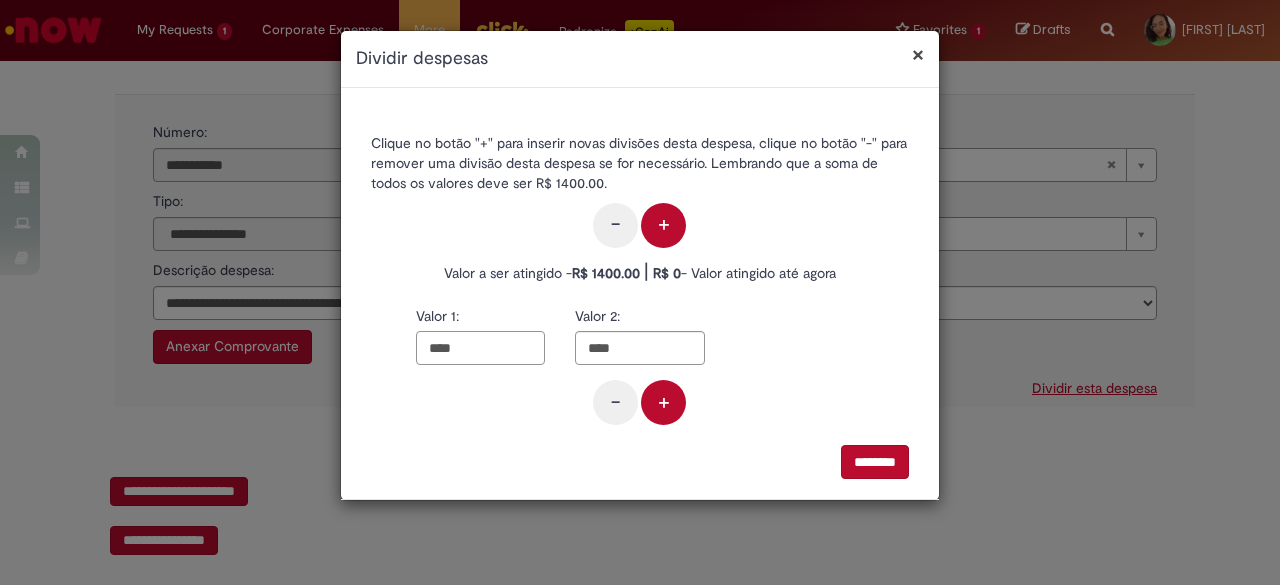 drag, startPoint x: 458, startPoint y: 341, endPoint x: 423, endPoint y: 343, distance: 35.057095 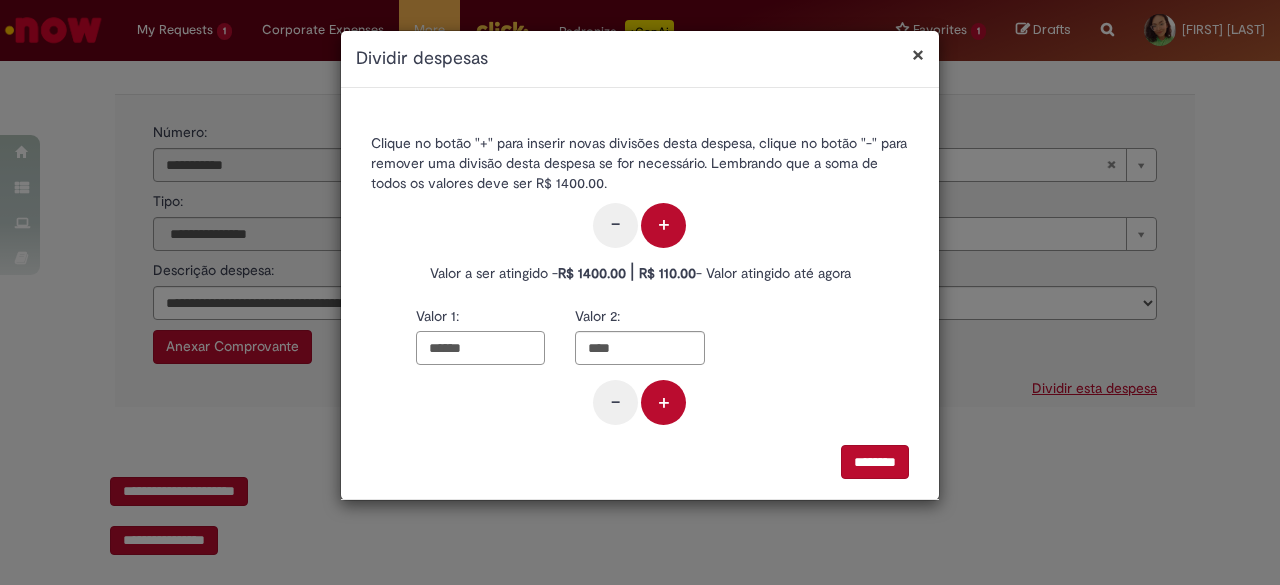 type on "******" 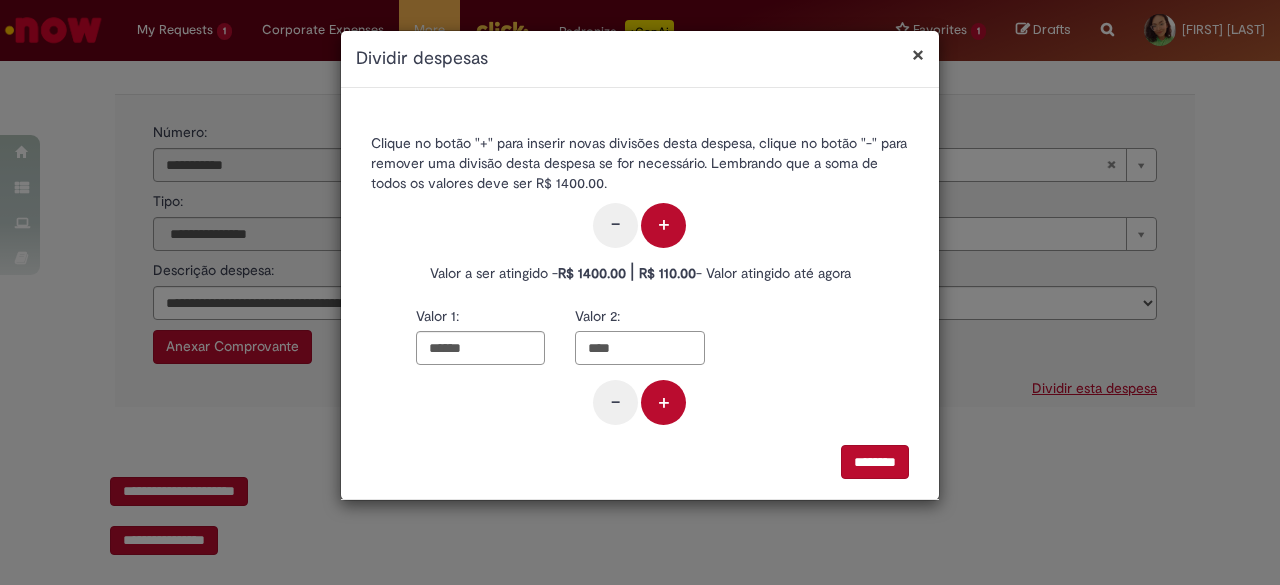 click on "****" at bounding box center [639, 348] 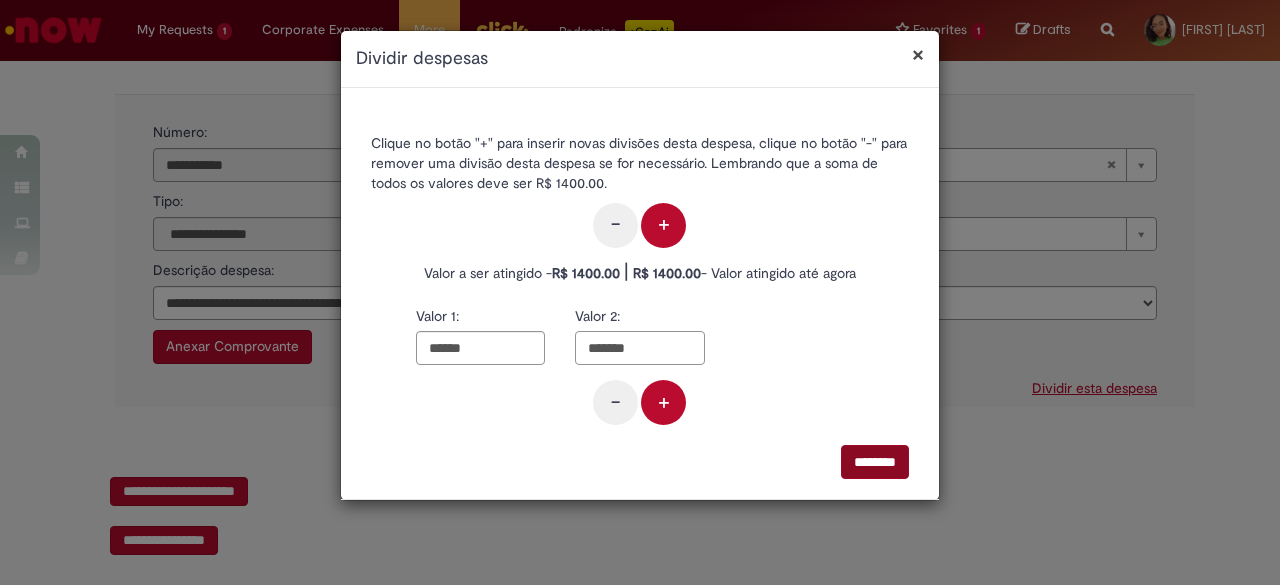 type on "*******" 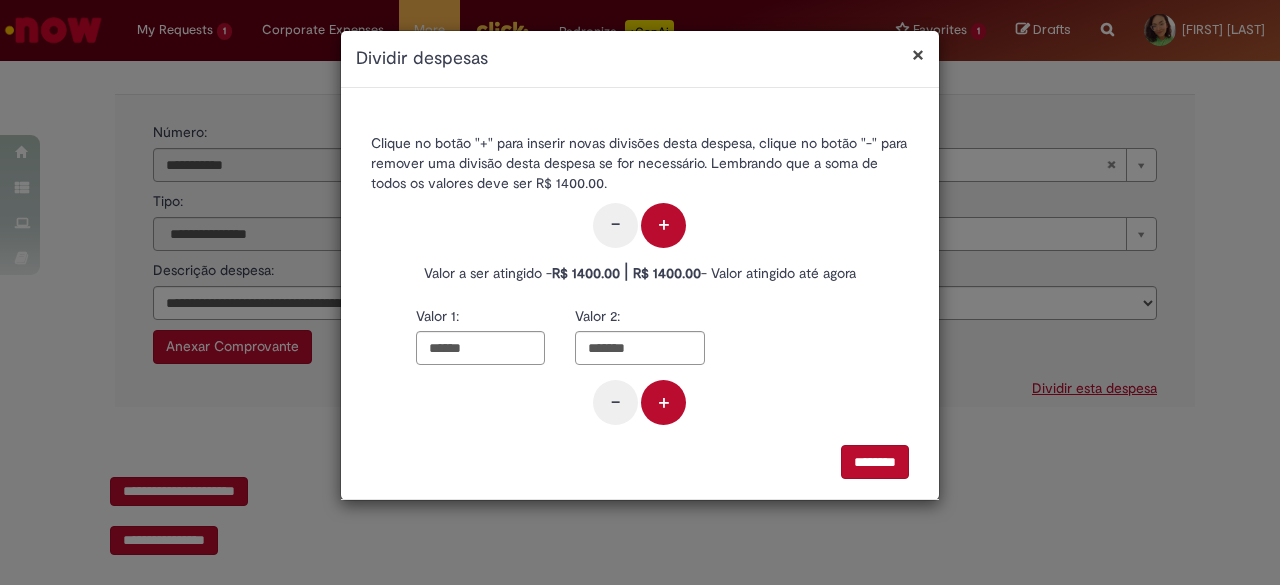 click on "********" at bounding box center (875, 462) 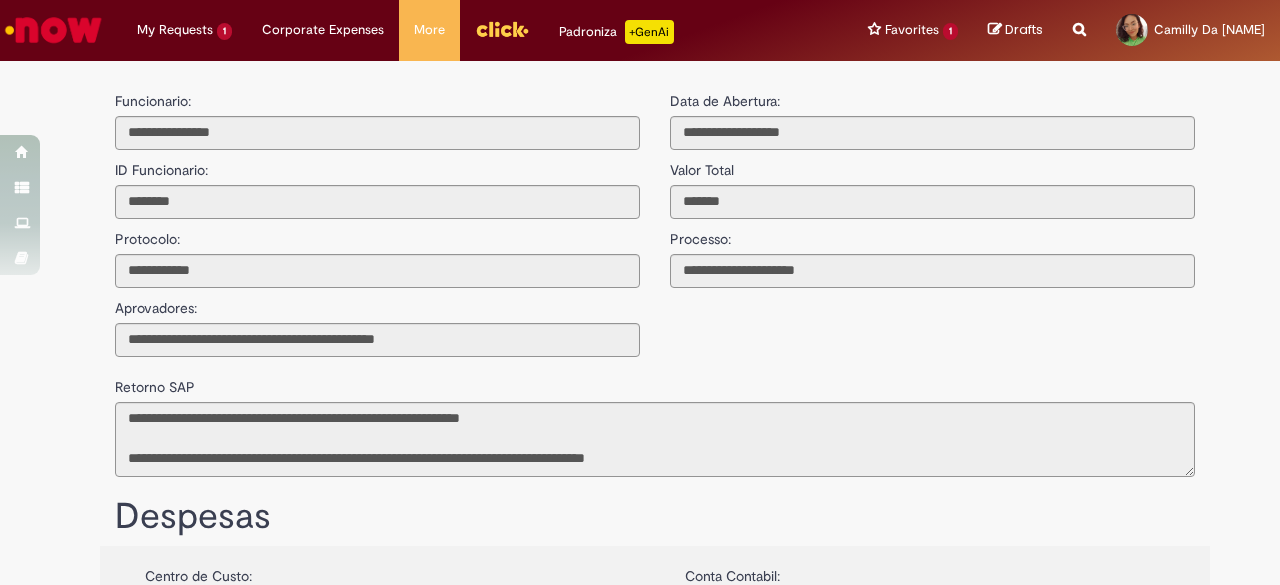 scroll, scrollTop: 0, scrollLeft: 0, axis: both 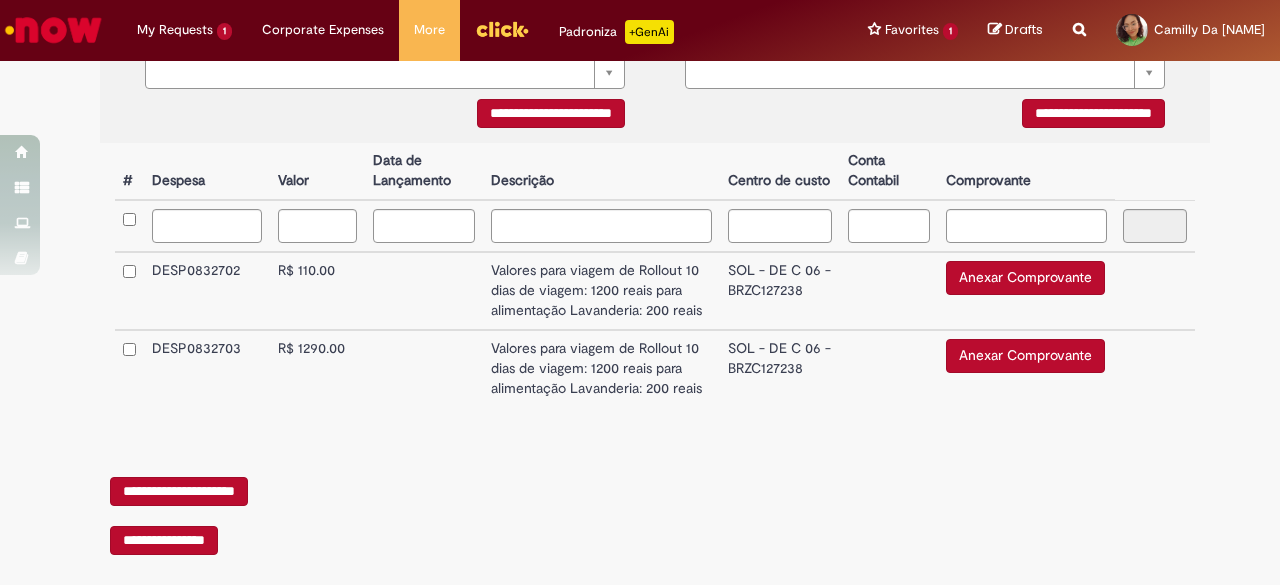 click on "Anexar Comprovante" at bounding box center [1025, 278] 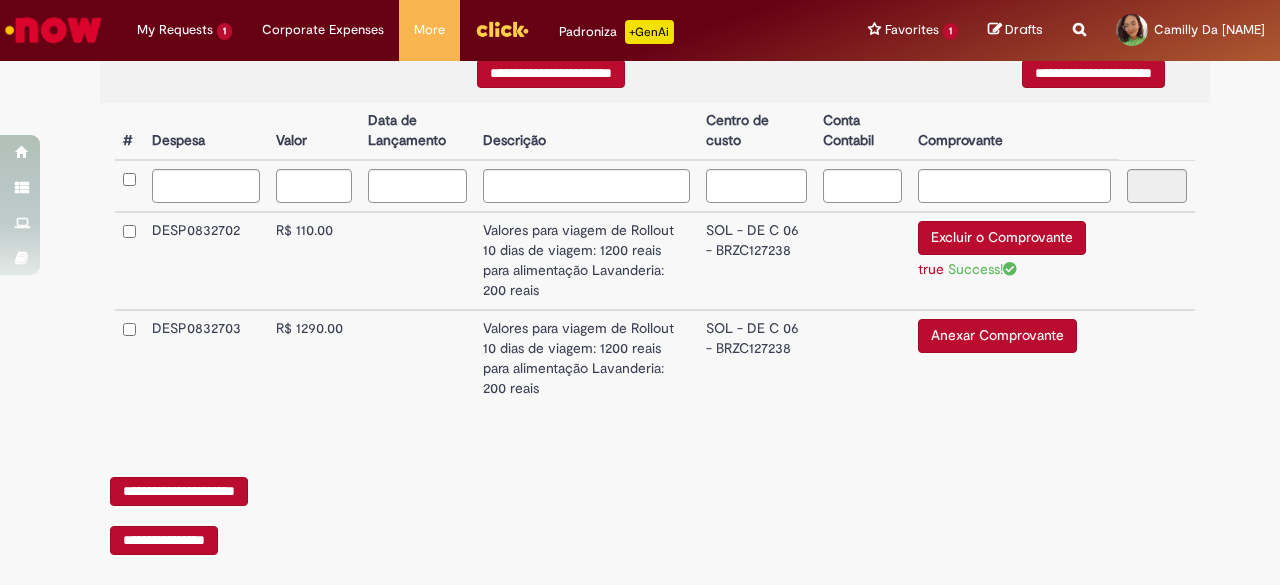 click on "Valores para viagem de Rollout
10 dias de viagem: 1200 reais para alimentação
Lavanderia: 200 reais" at bounding box center [586, 261] 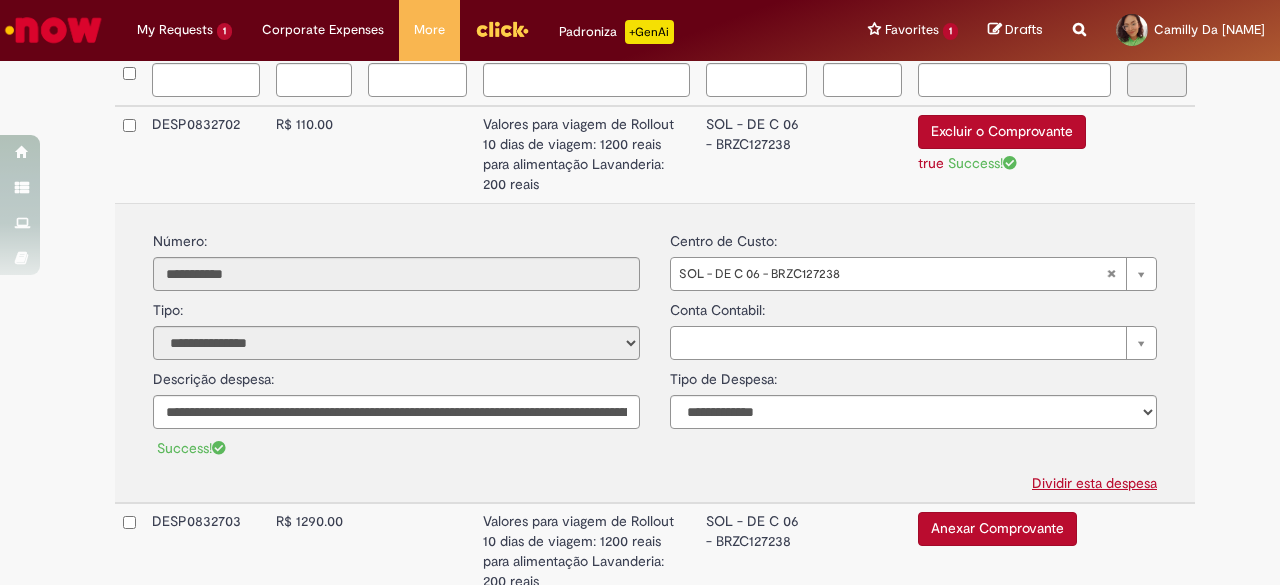 scroll, scrollTop: 694, scrollLeft: 0, axis: vertical 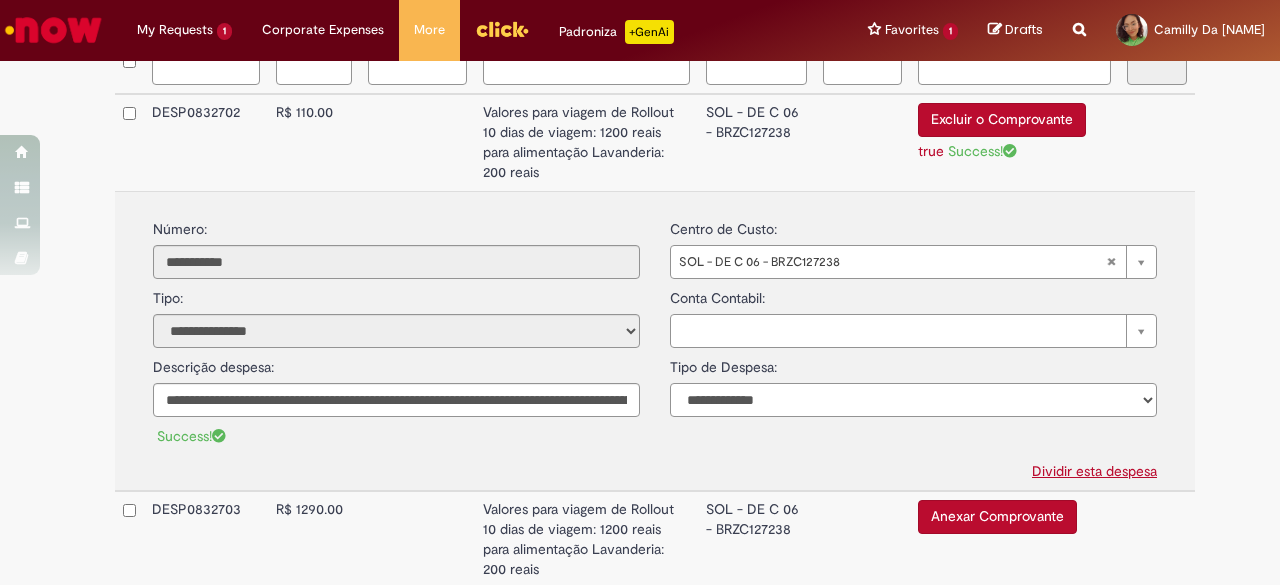 click on "**********" at bounding box center (913, 400) 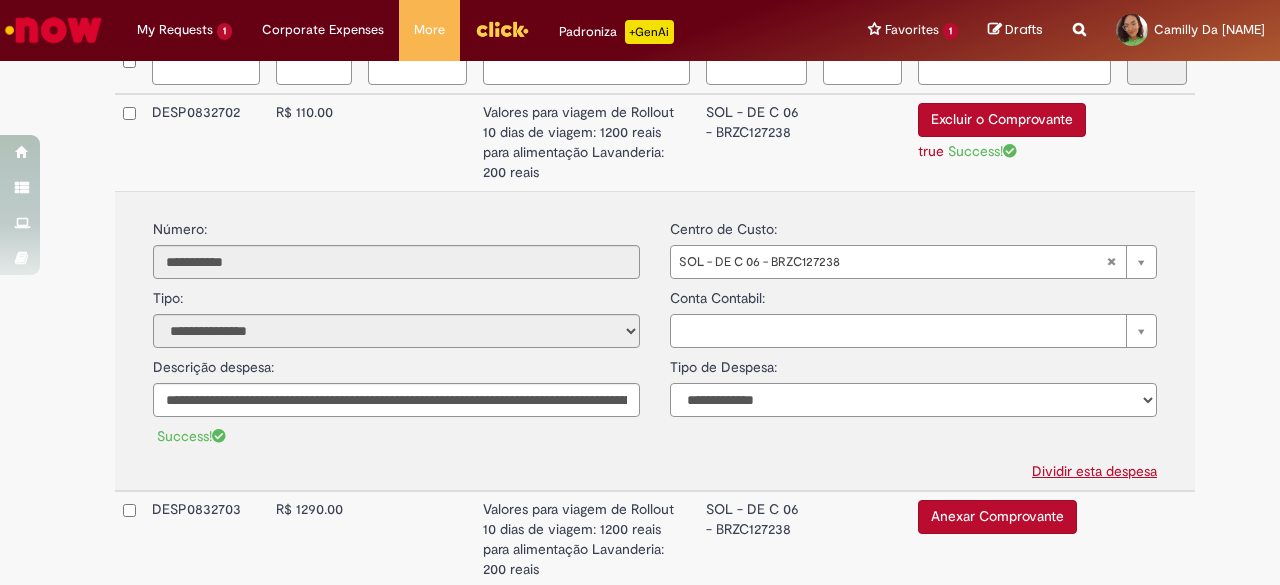 click on "**********" at bounding box center [913, 400] 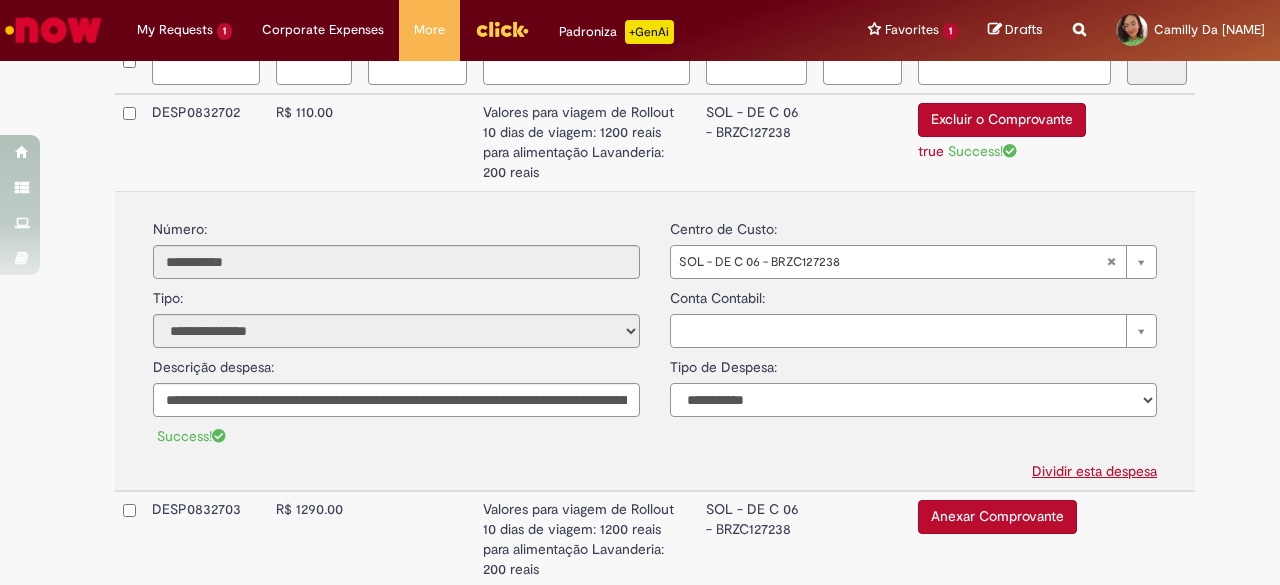 click on "**********" at bounding box center [913, 400] 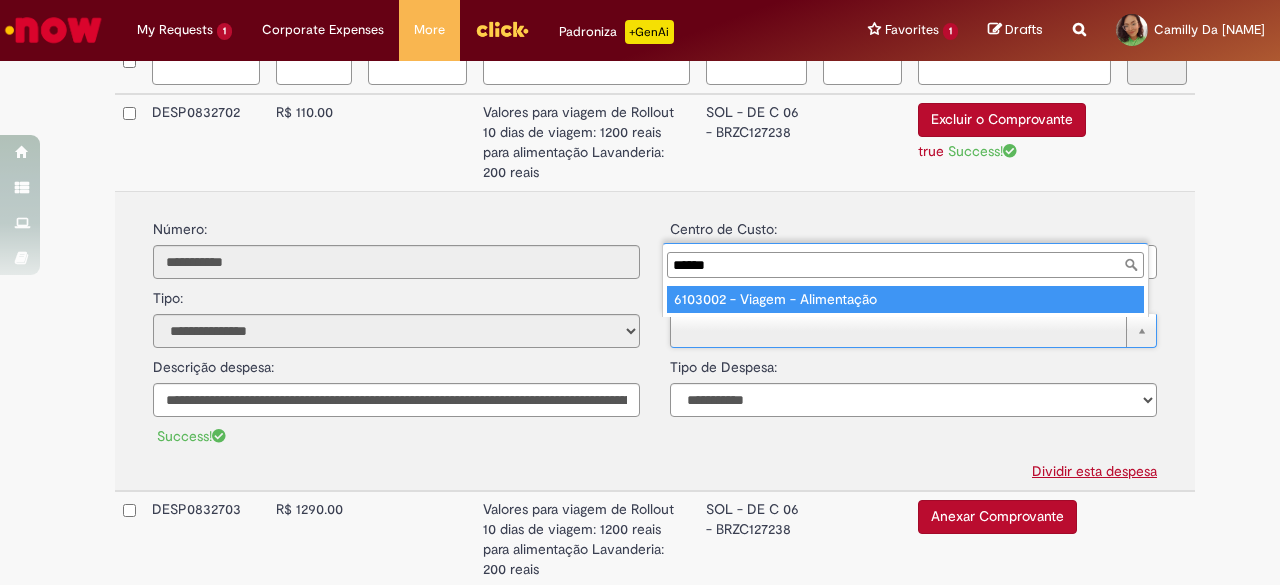 scroll, scrollTop: 0, scrollLeft: 0, axis: both 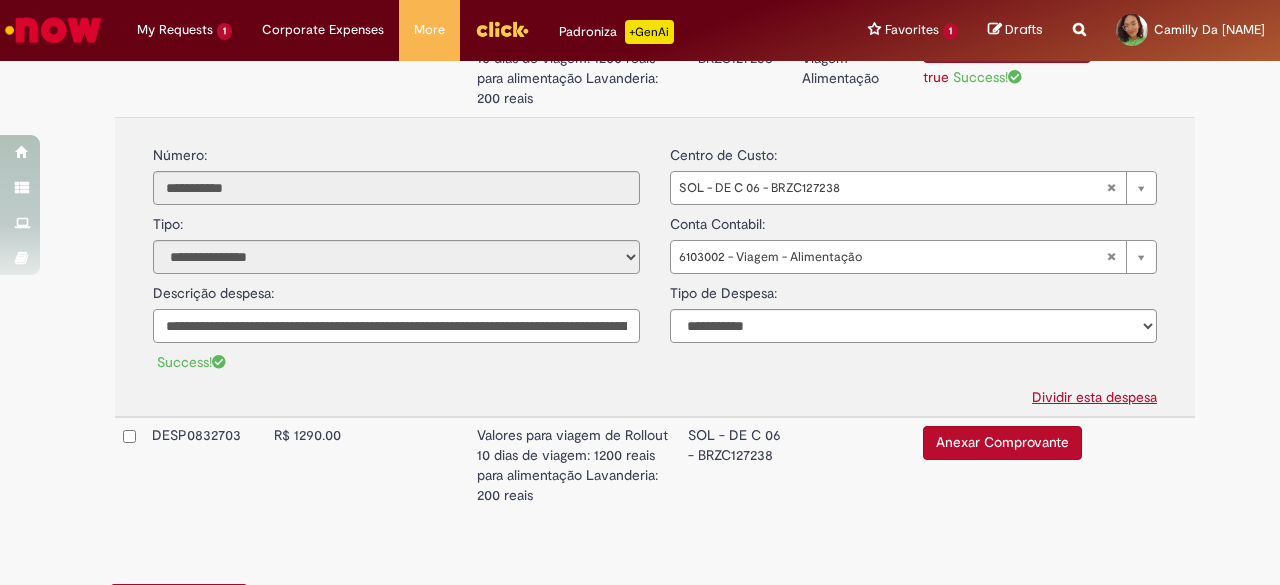 click on "**********" at bounding box center [396, 326] 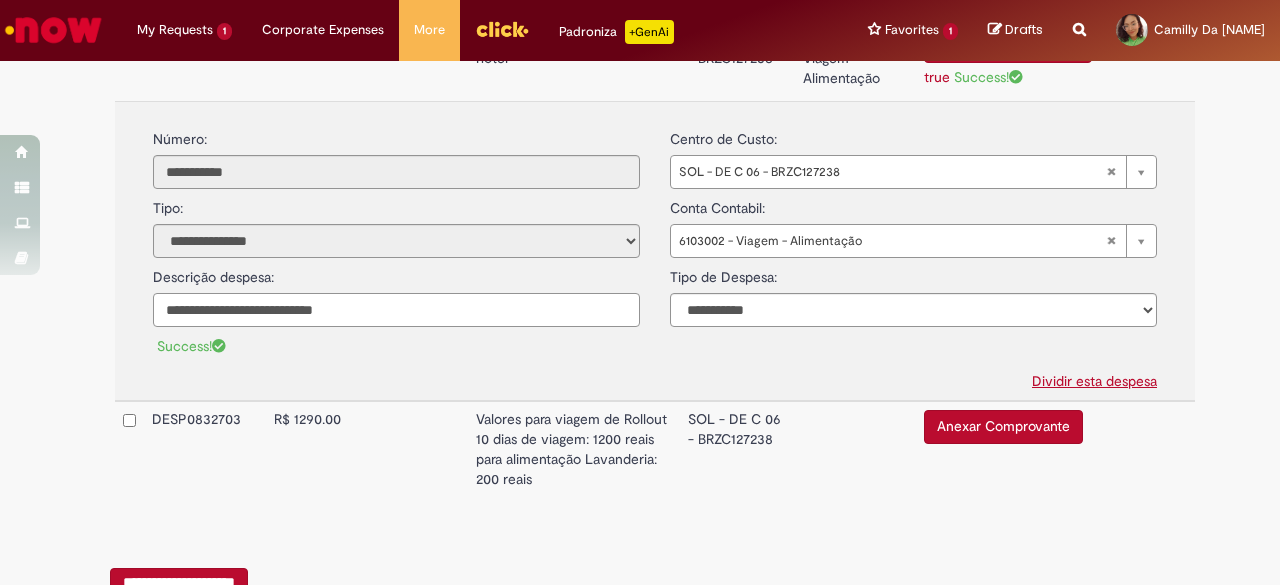 drag, startPoint x: 217, startPoint y: 313, endPoint x: 95, endPoint y: 313, distance: 122 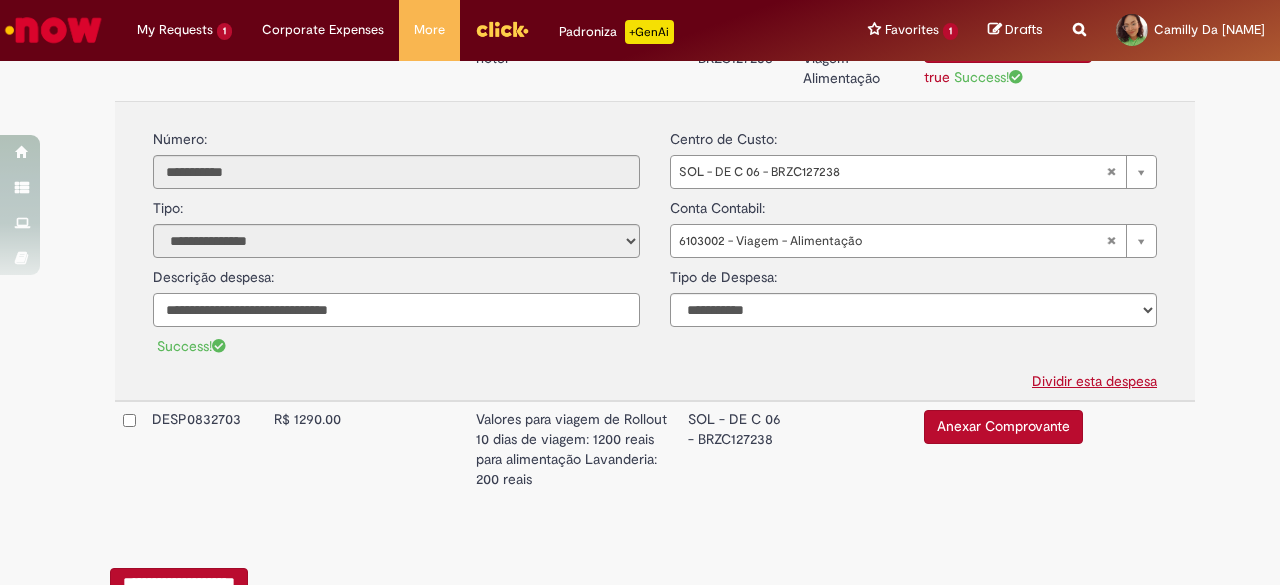 drag, startPoint x: 310, startPoint y: 311, endPoint x: 320, endPoint y: 313, distance: 10.198039 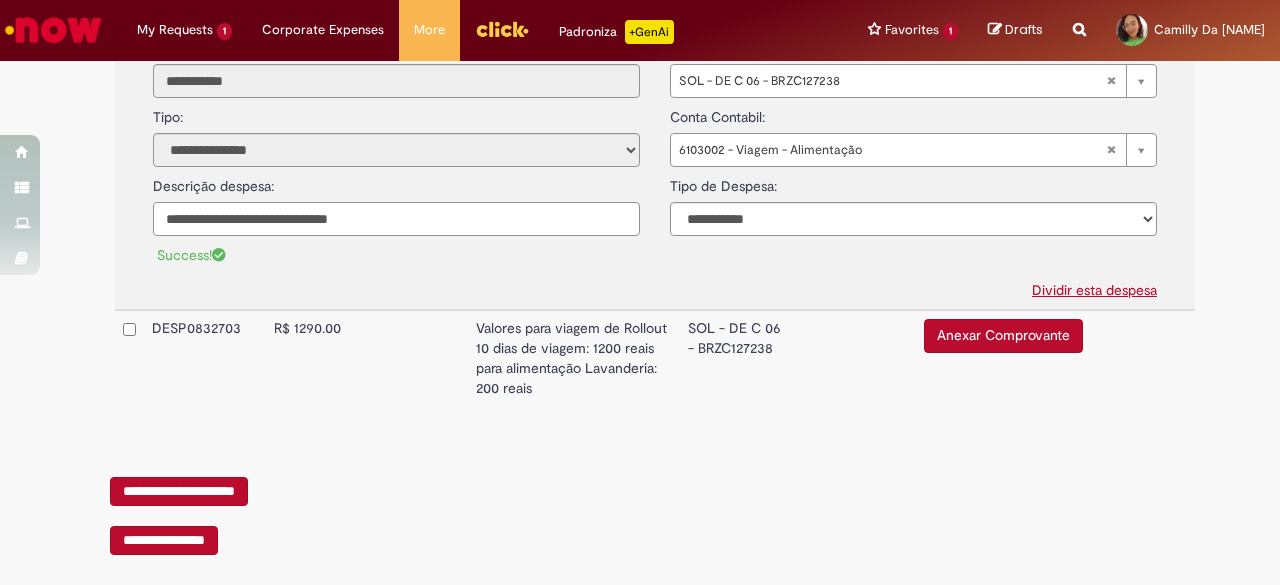 scroll, scrollTop: 864, scrollLeft: 0, axis: vertical 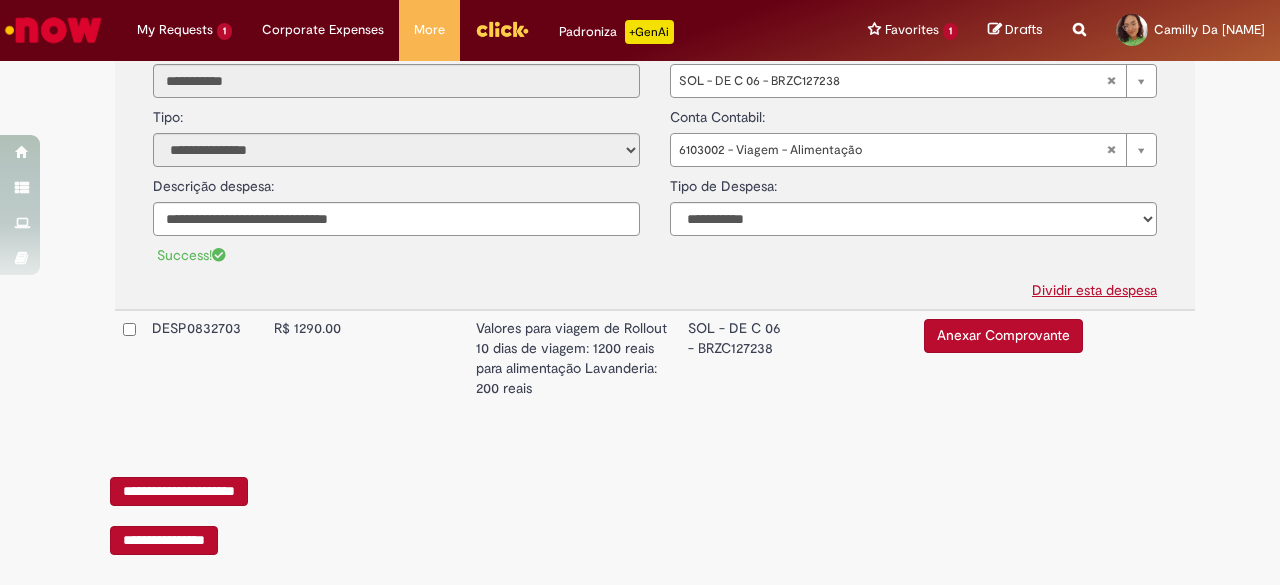 click at bounding box center (411, 358) 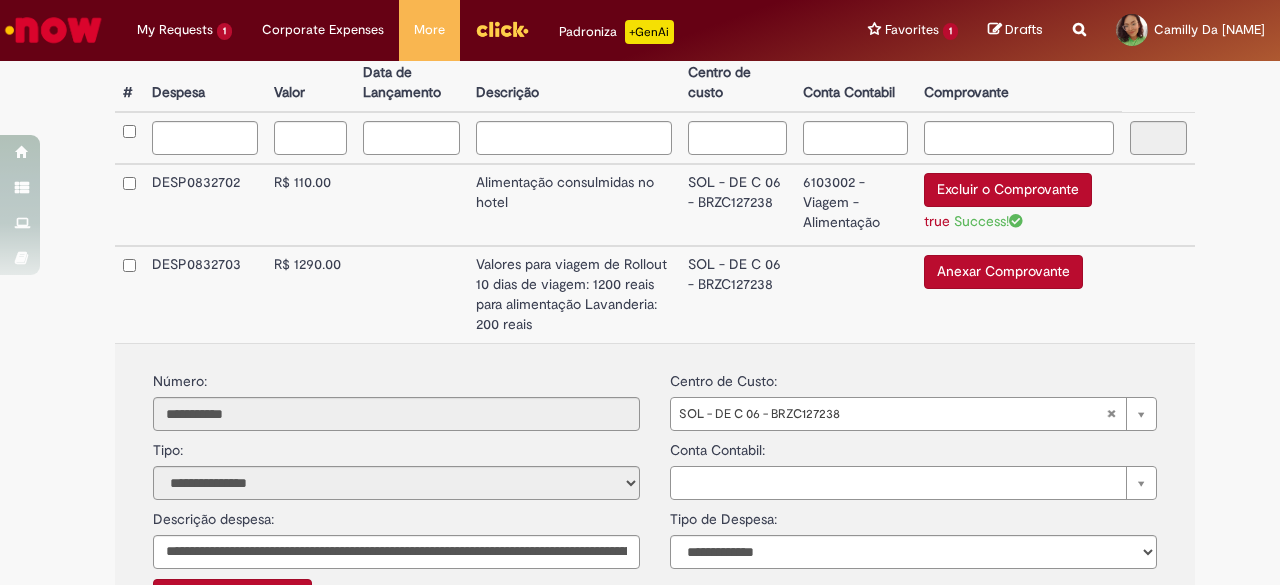 scroll, scrollTop: 620, scrollLeft: 0, axis: vertical 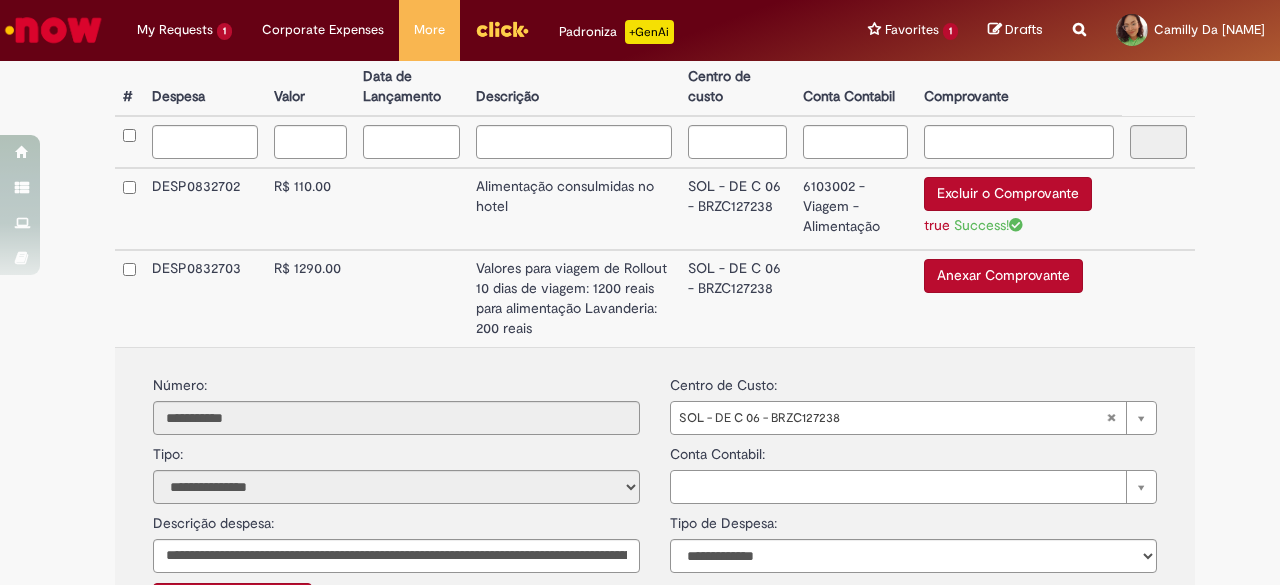 click on "SOL - DE C 06 - BRZC127238" at bounding box center [737, 209] 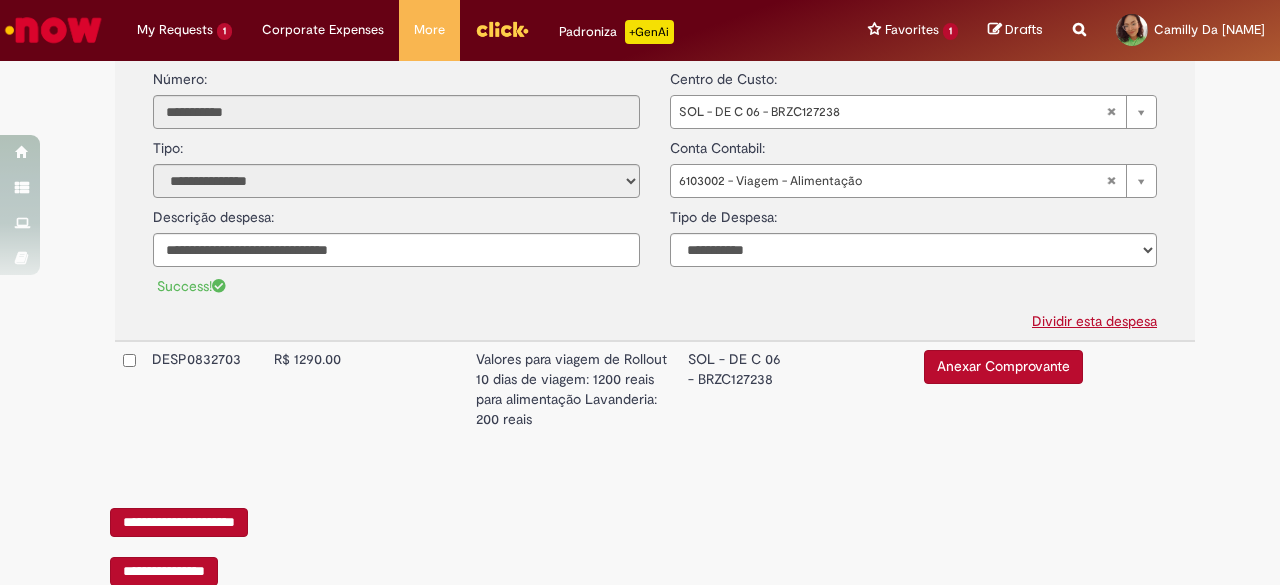 scroll, scrollTop: 864, scrollLeft: 0, axis: vertical 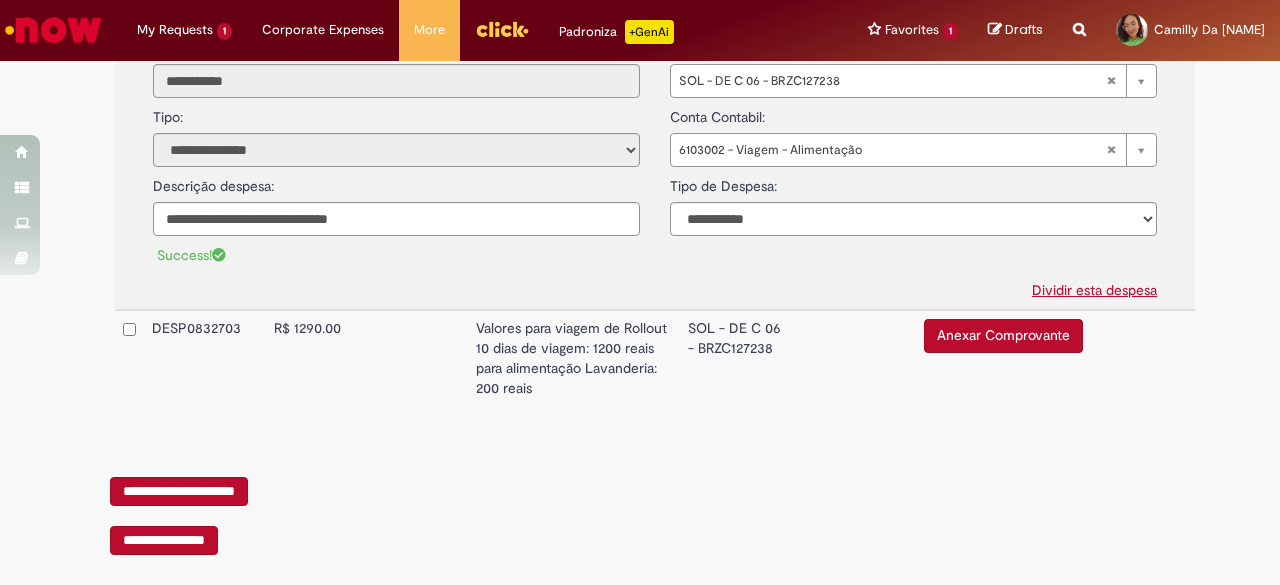 click on "SOL - DE C 06 - BRZC127238" at bounding box center [737, 358] 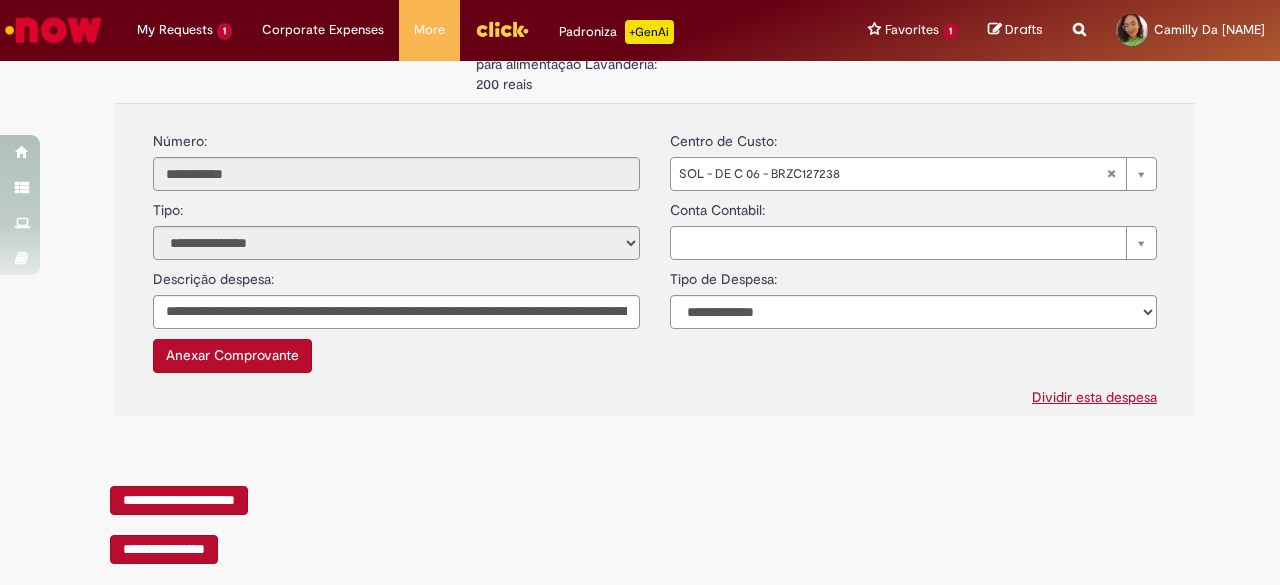 click on "Dividir esta despesa" at bounding box center (655, 393) 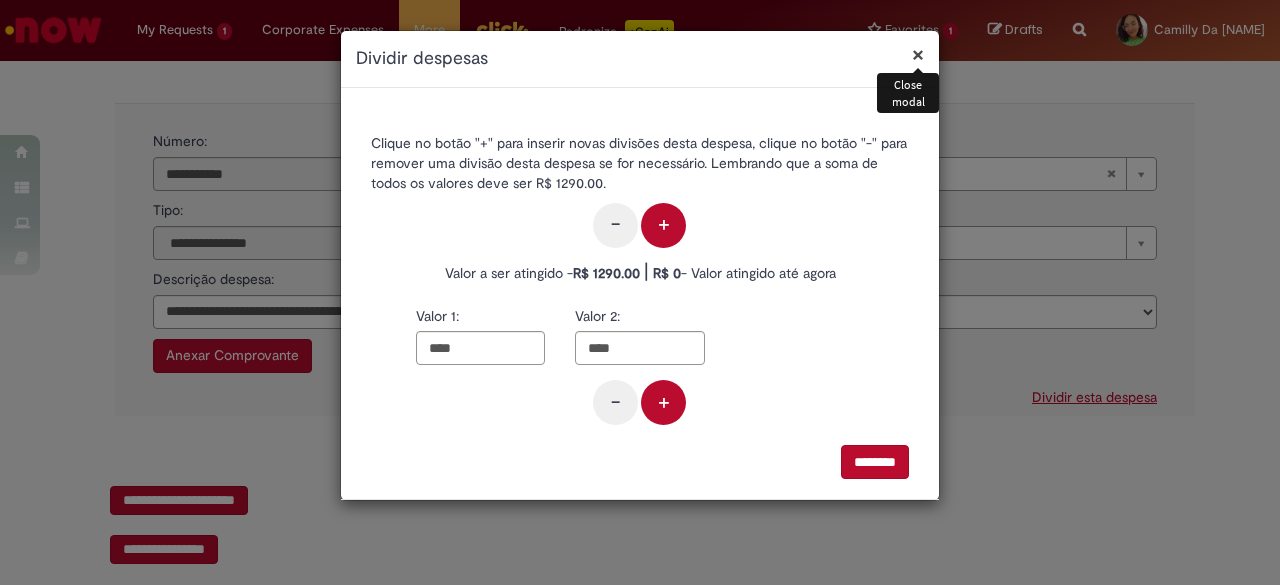 type 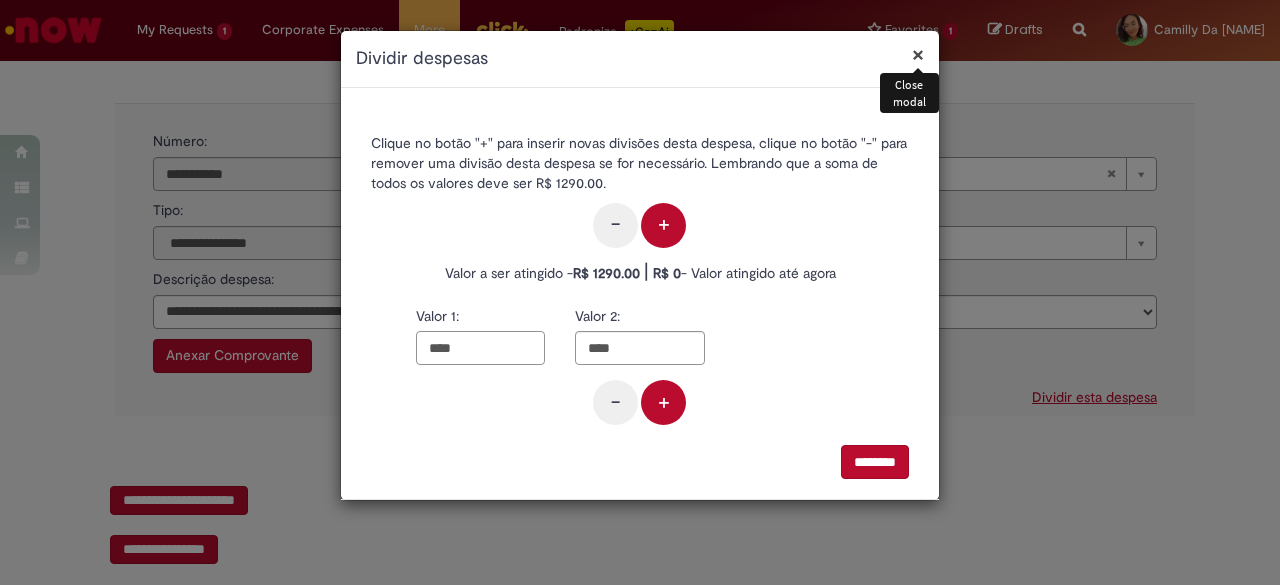 click on "****" at bounding box center [480, 348] 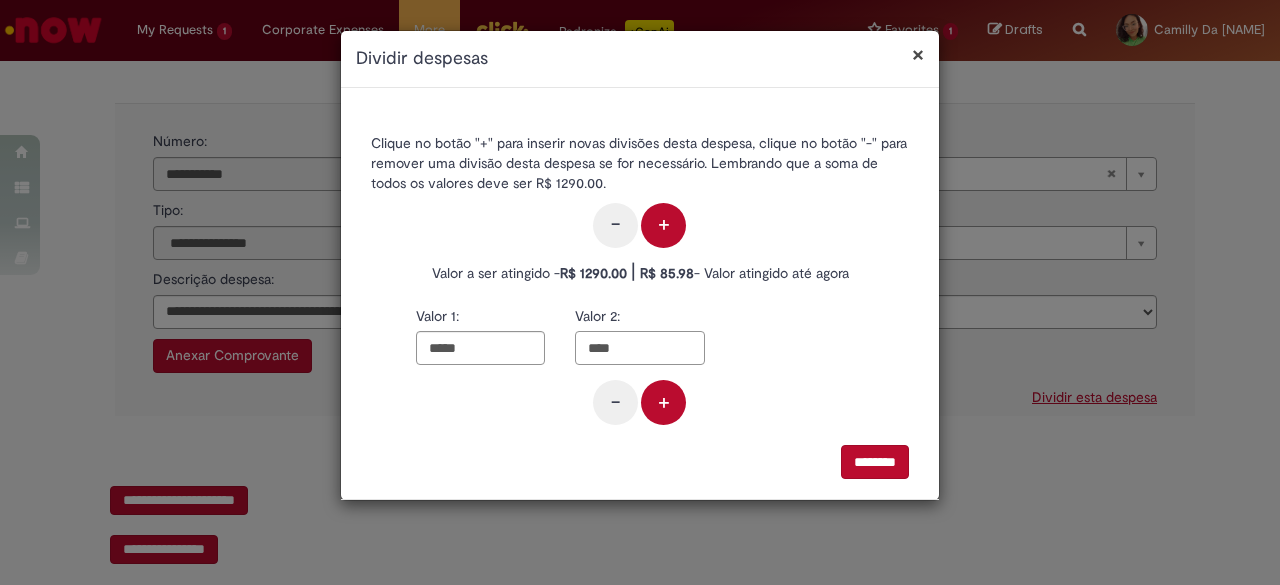click on "****" at bounding box center [639, 348] 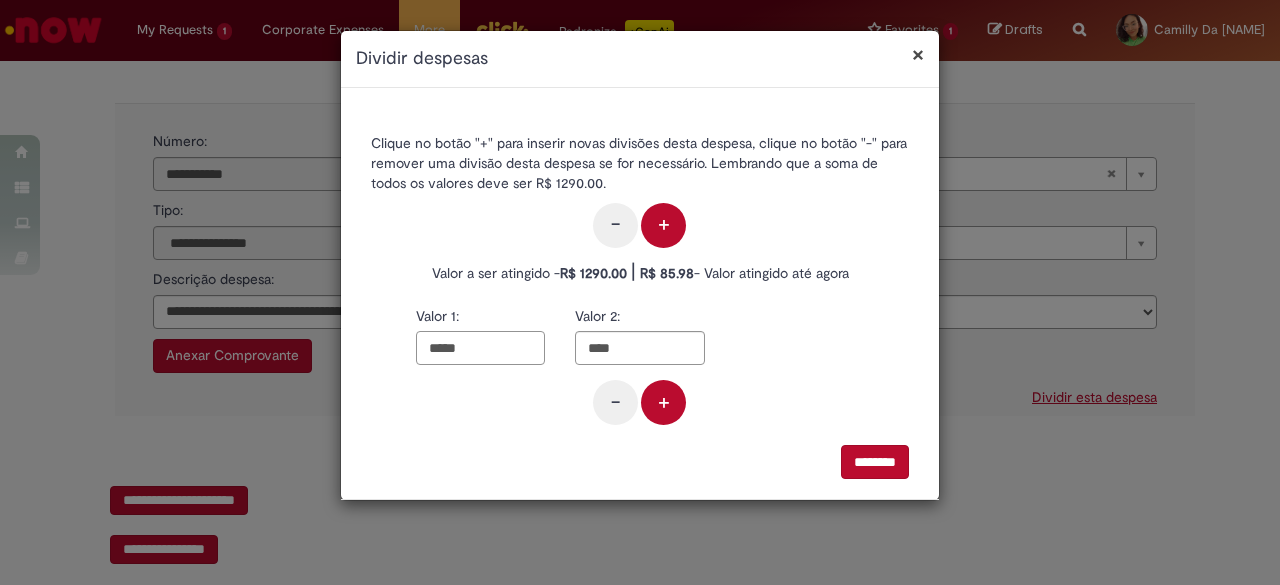 drag, startPoint x: 447, startPoint y: 357, endPoint x: 402, endPoint y: 354, distance: 45.099888 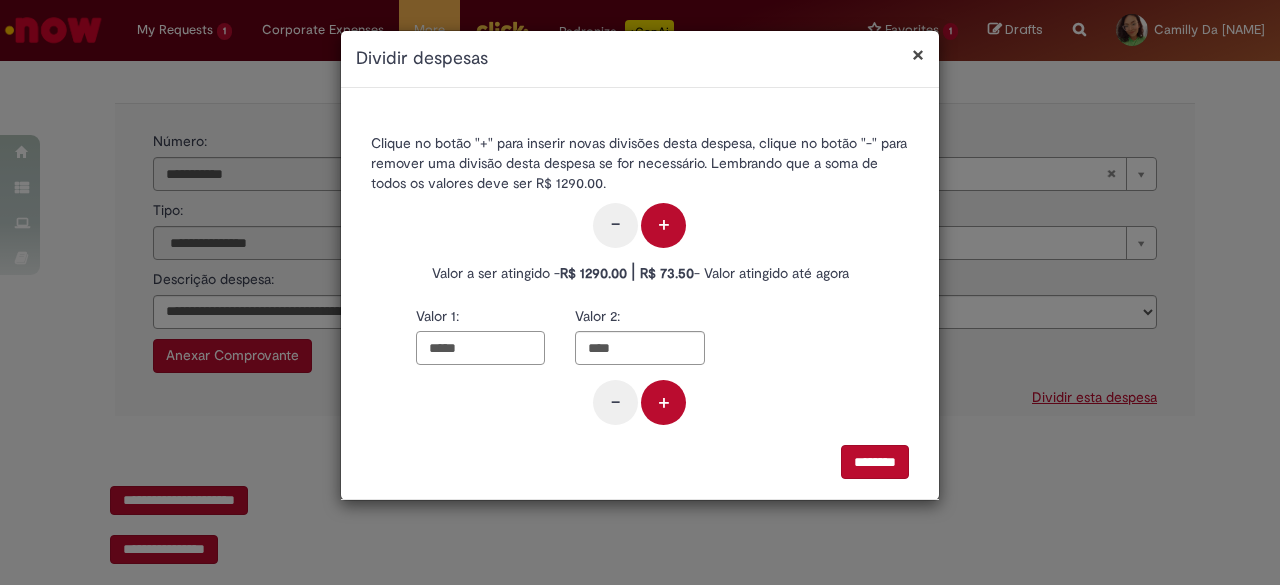 type on "*****" 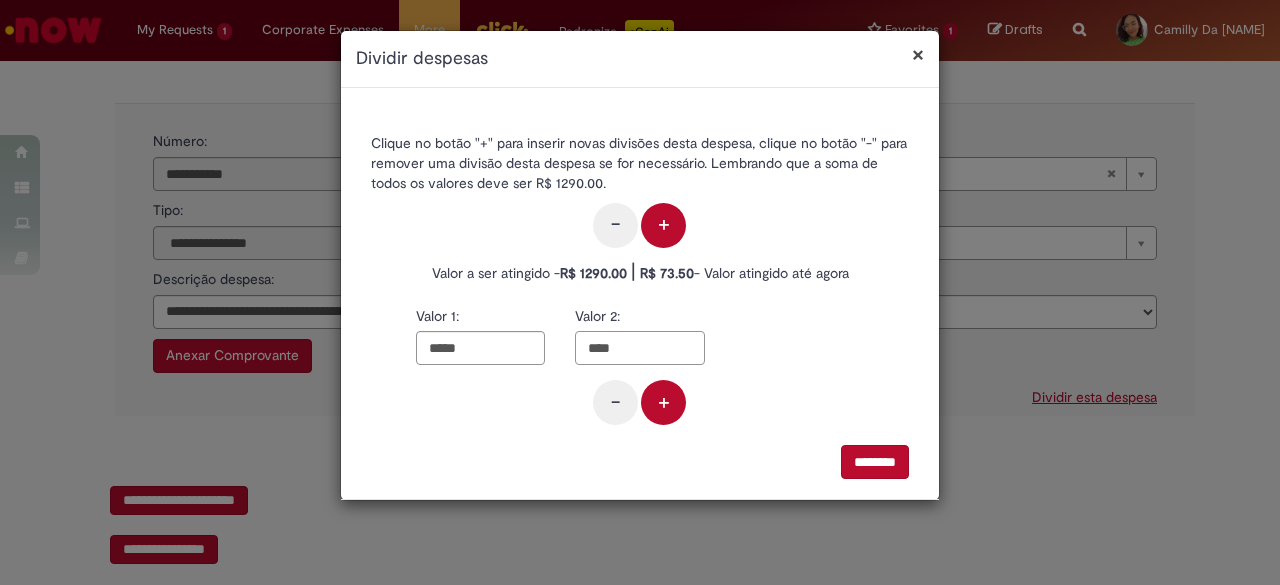 drag, startPoint x: 610, startPoint y: 353, endPoint x: 532, endPoint y: 347, distance: 78.23043 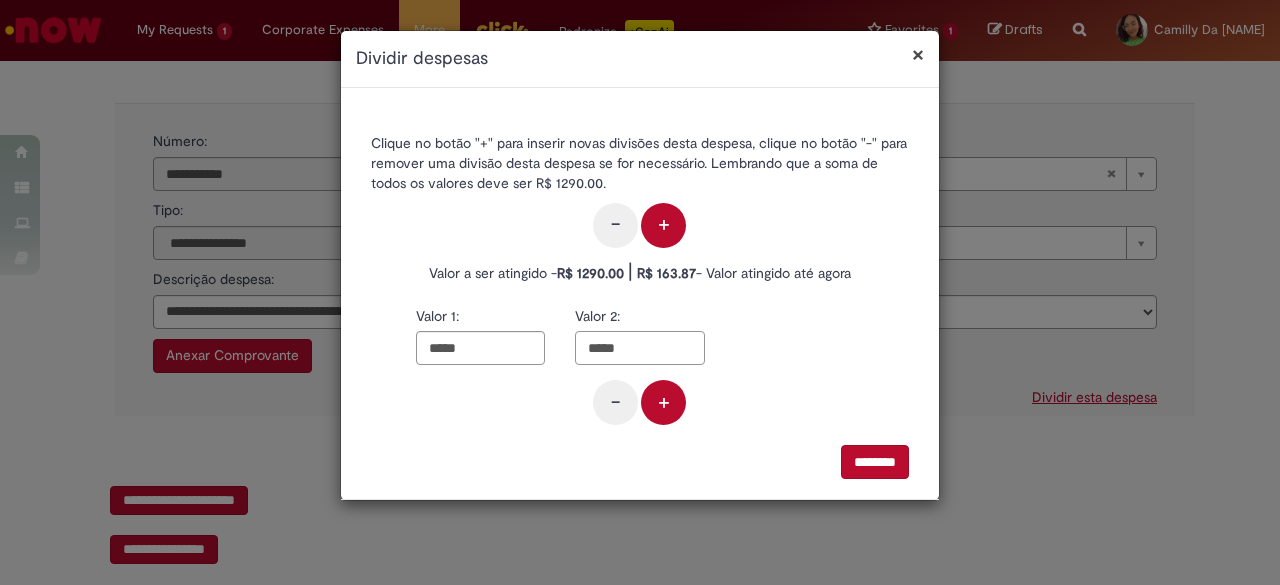 type on "*****" 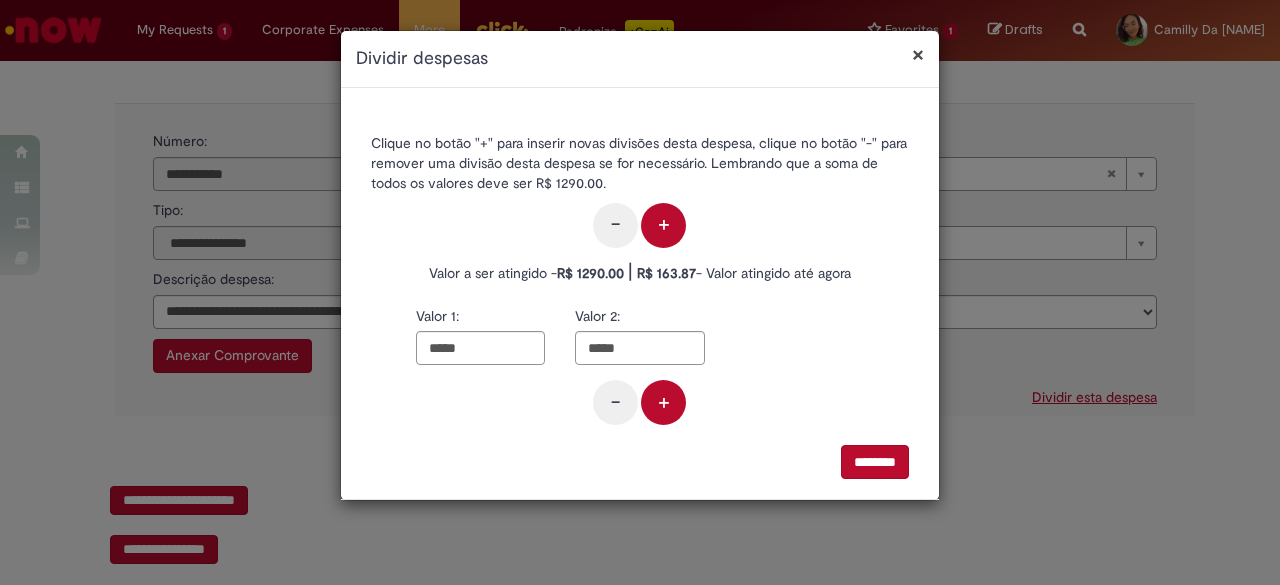 click on "+" at bounding box center [663, 402] 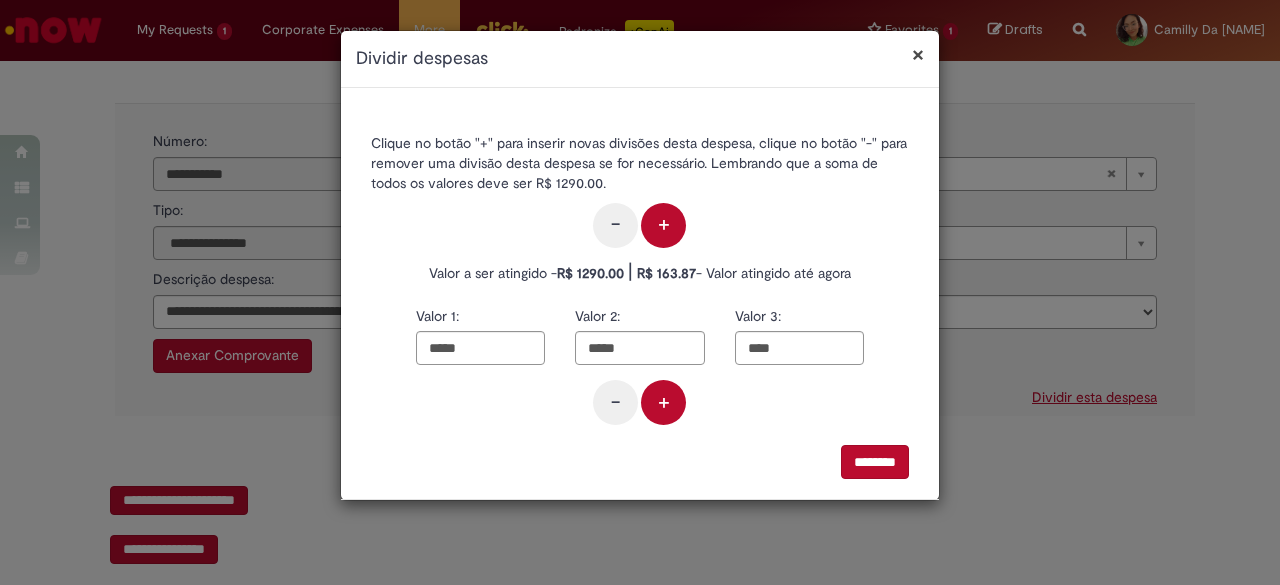 type 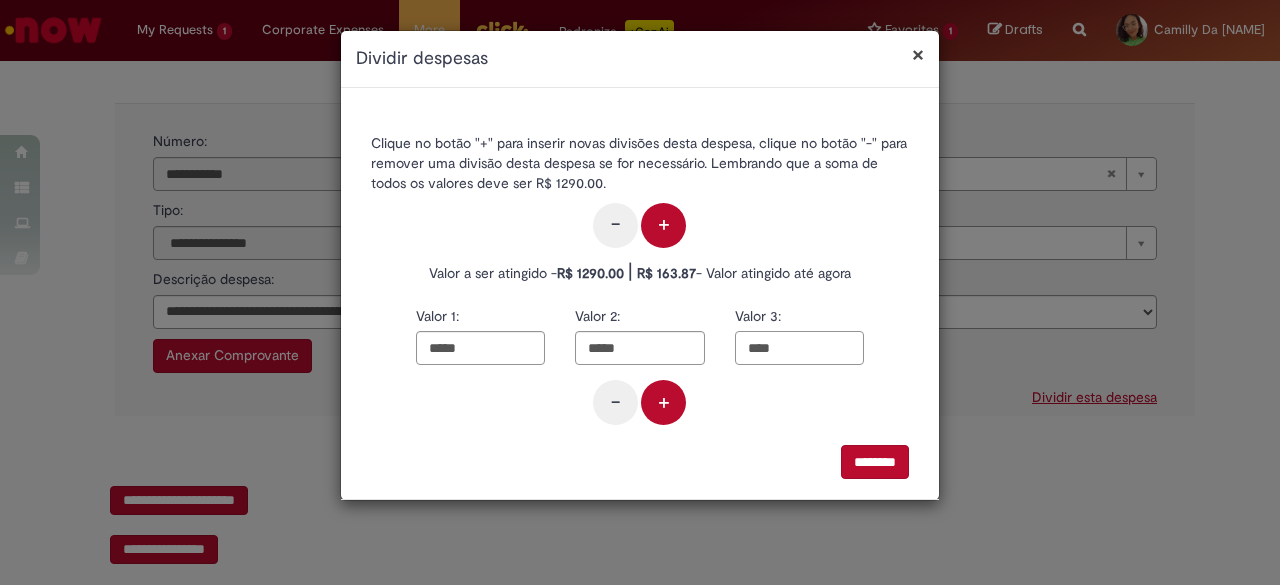 click on "****" at bounding box center (799, 348) 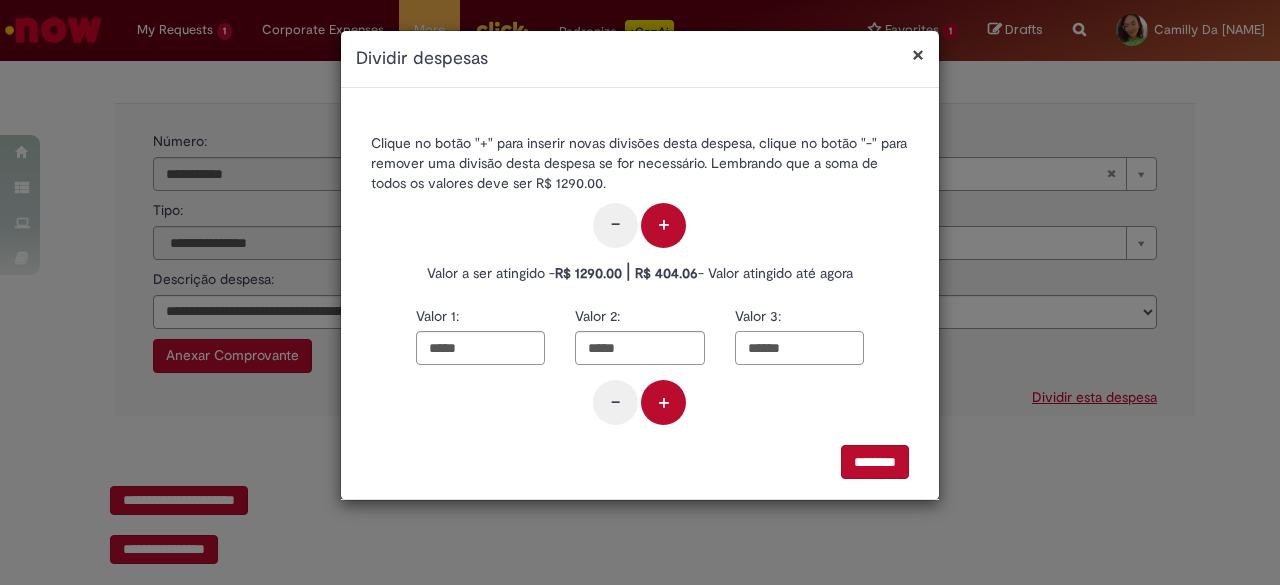 type on "******" 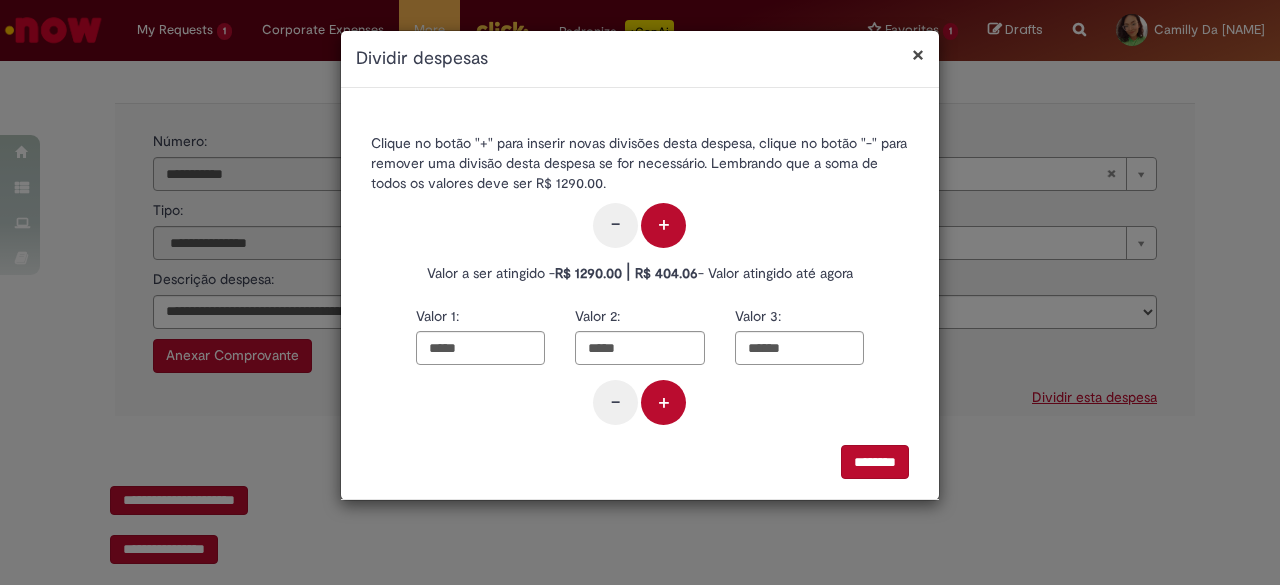 click on "+" at bounding box center (663, 402) 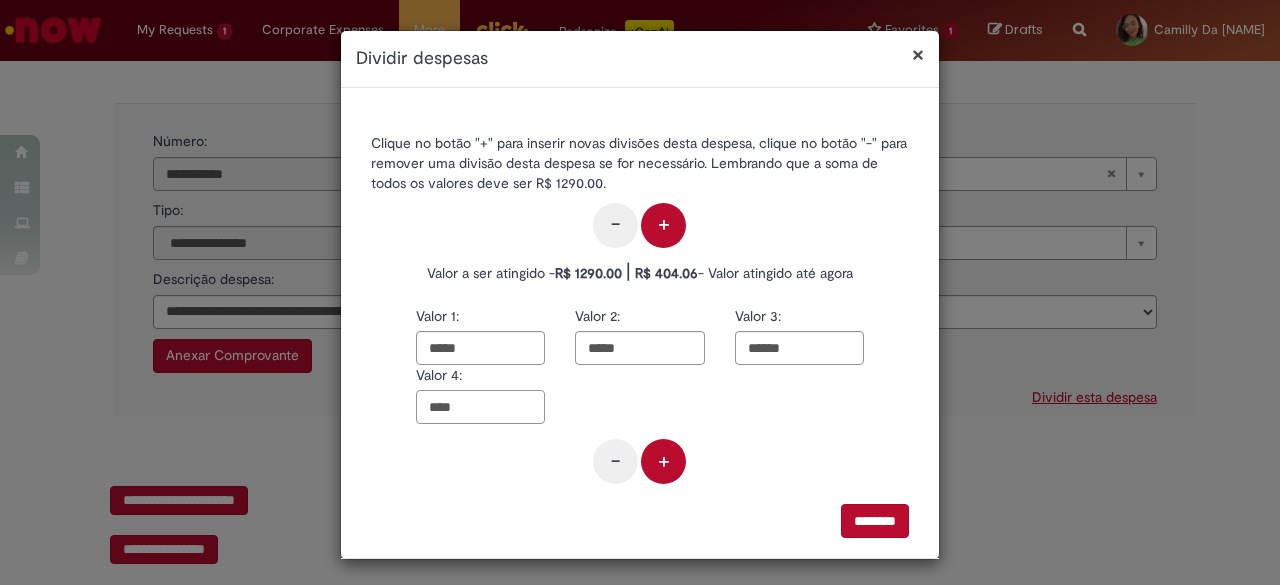 click on "****" at bounding box center (480, 407) 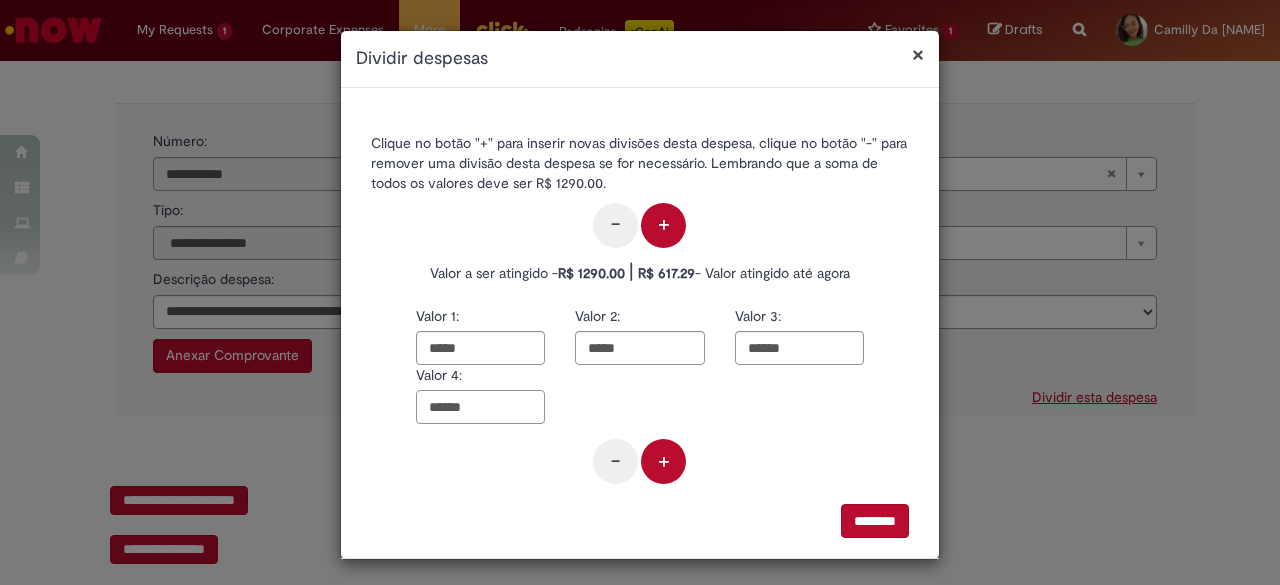 type on "******" 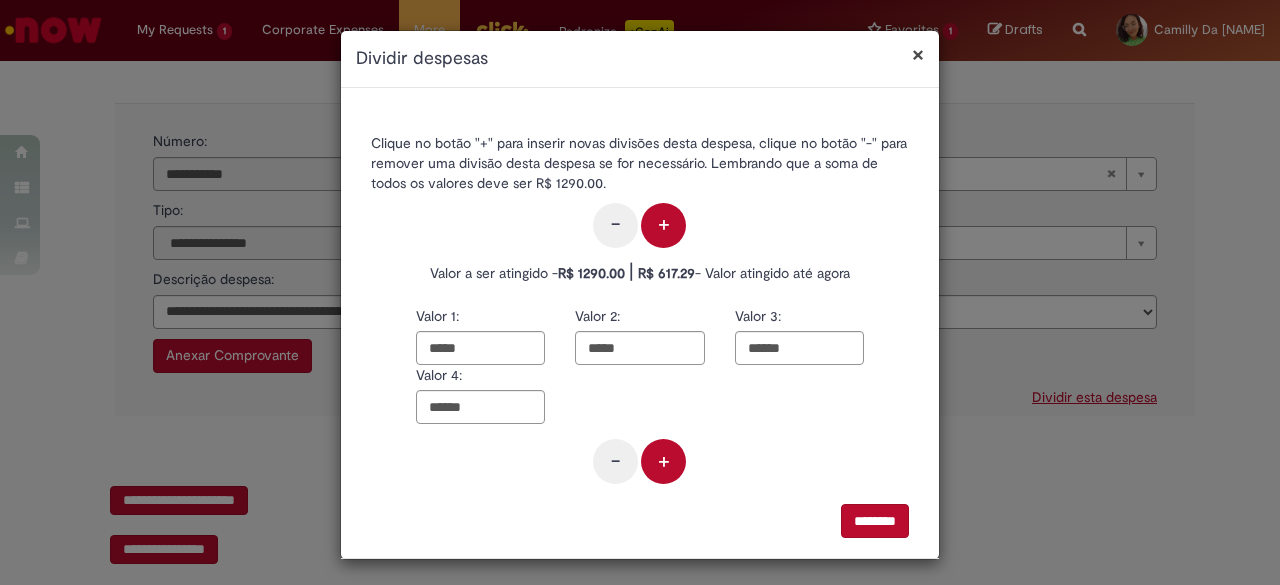 click on "+" at bounding box center [663, 461] 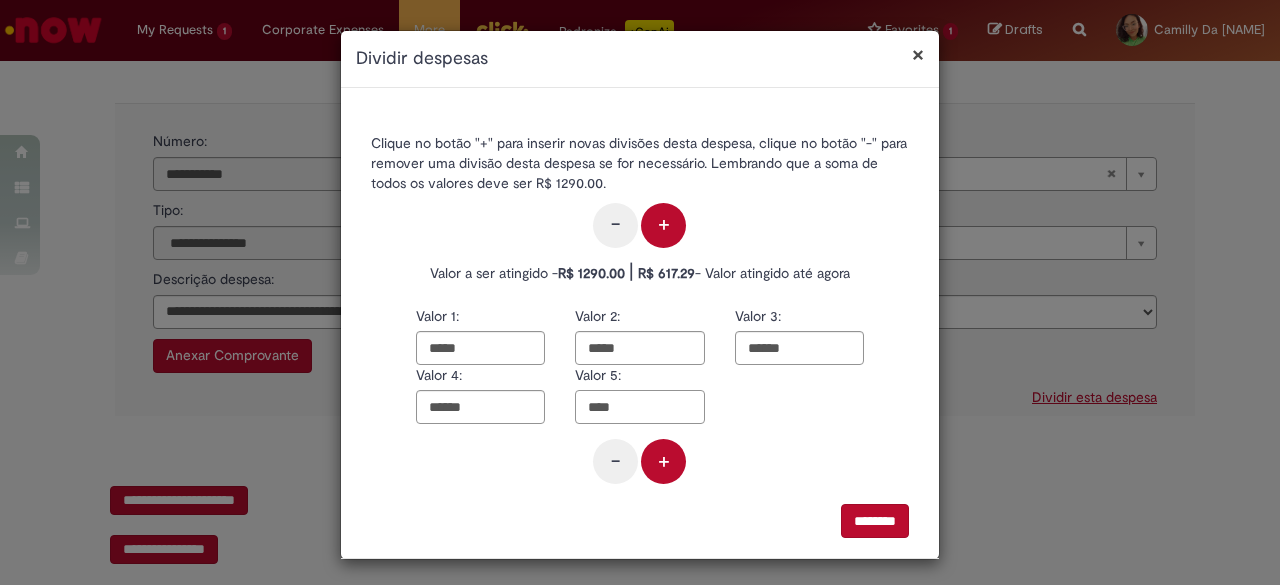 click on "****" at bounding box center (639, 407) 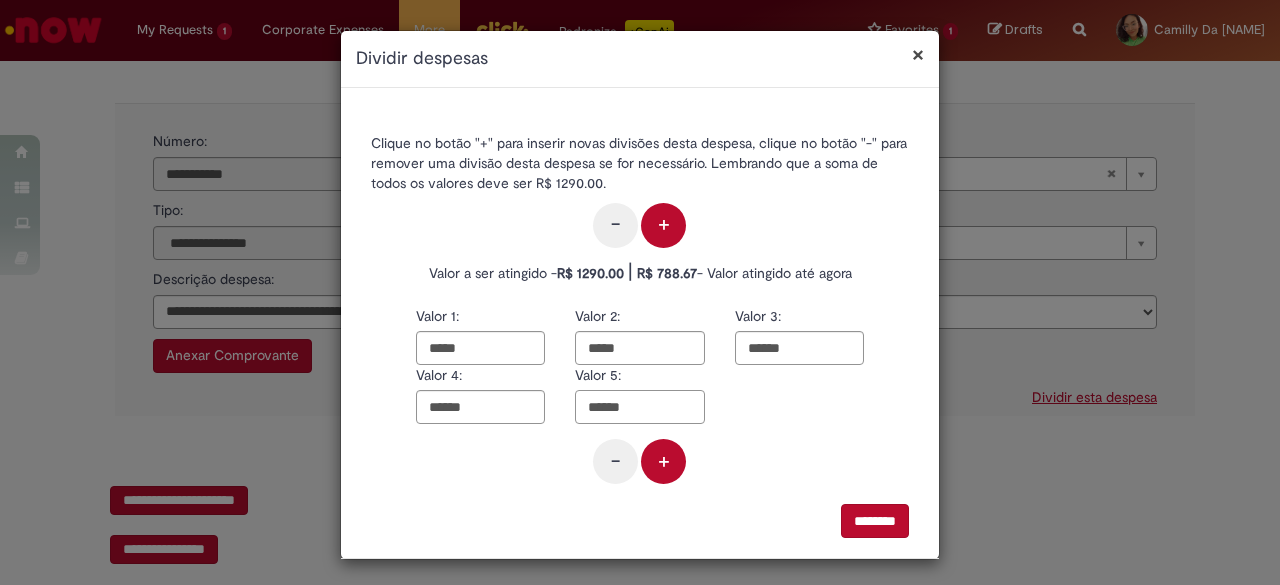 type on "******" 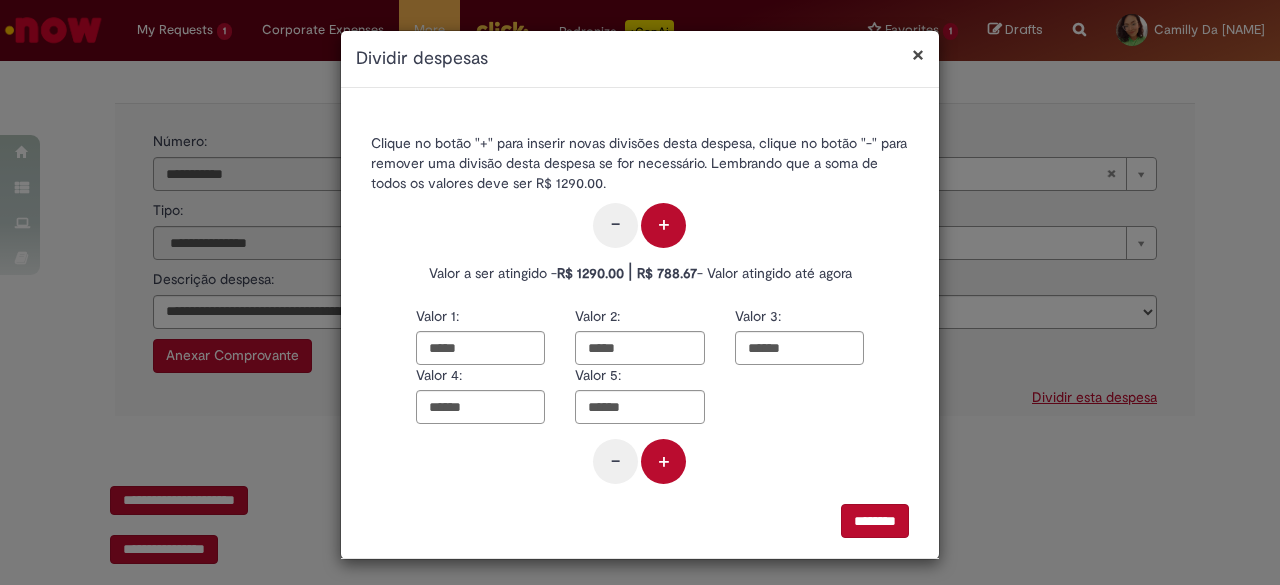 click on "+" at bounding box center (663, 461) 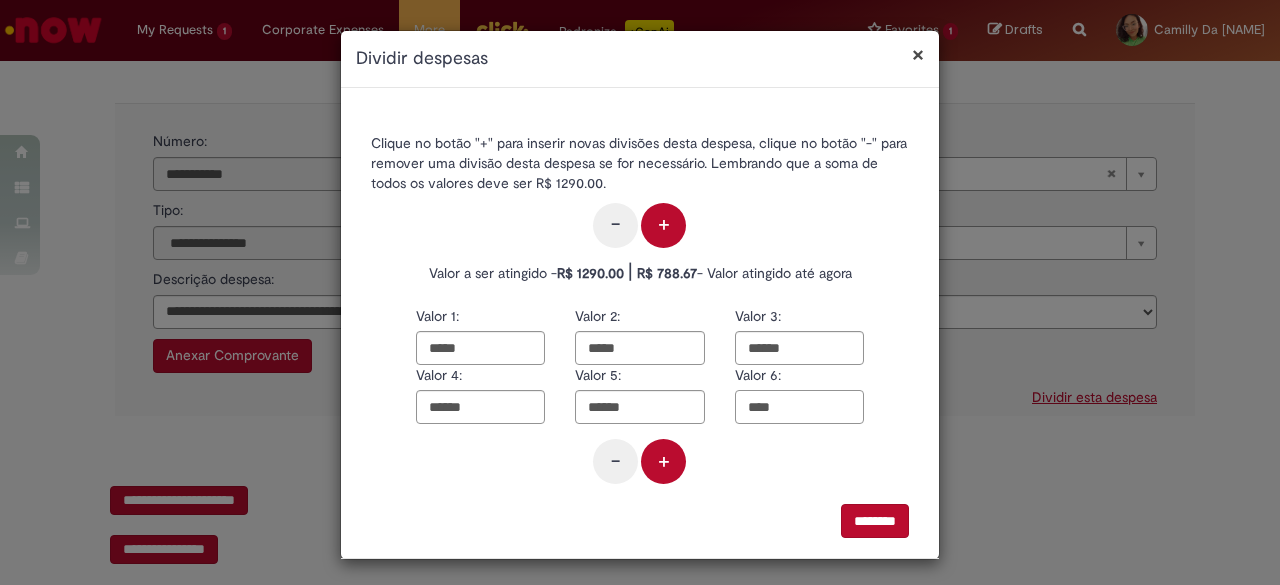 drag, startPoint x: 812, startPoint y: 393, endPoint x: 716, endPoint y: 378, distance: 97.16481 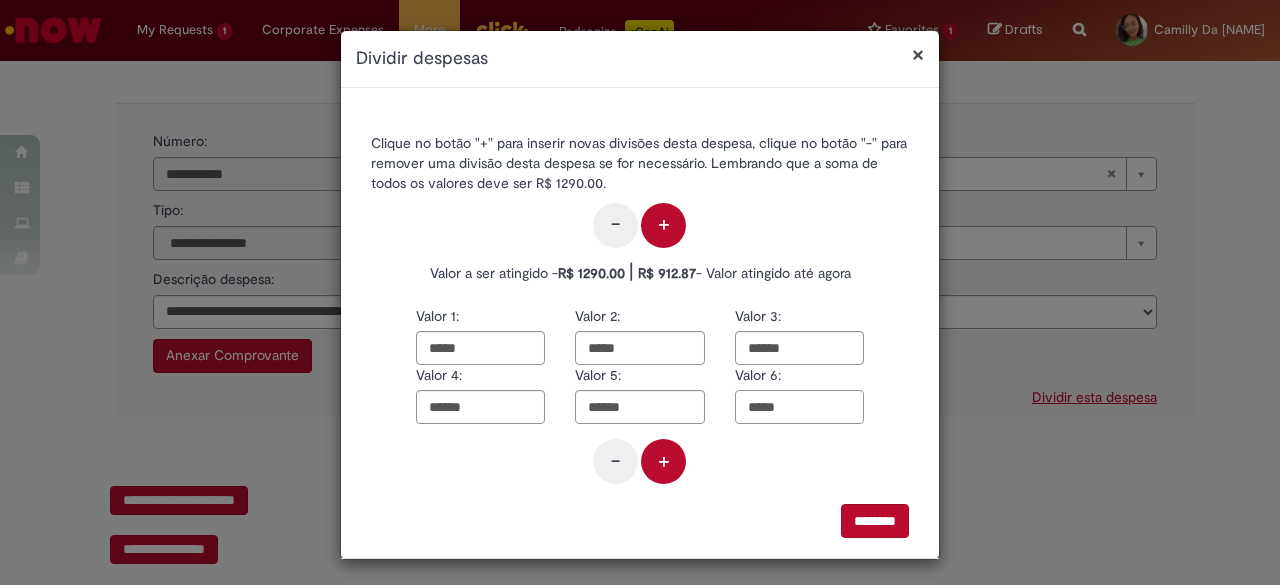 type on "*****" 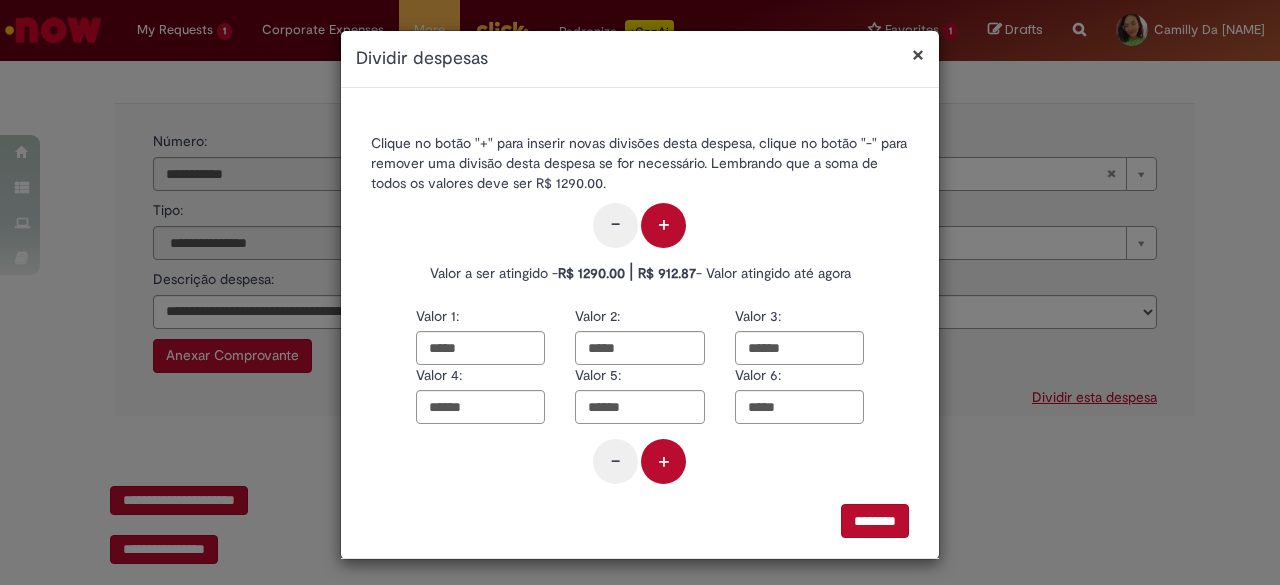 click on "+" at bounding box center [663, 461] 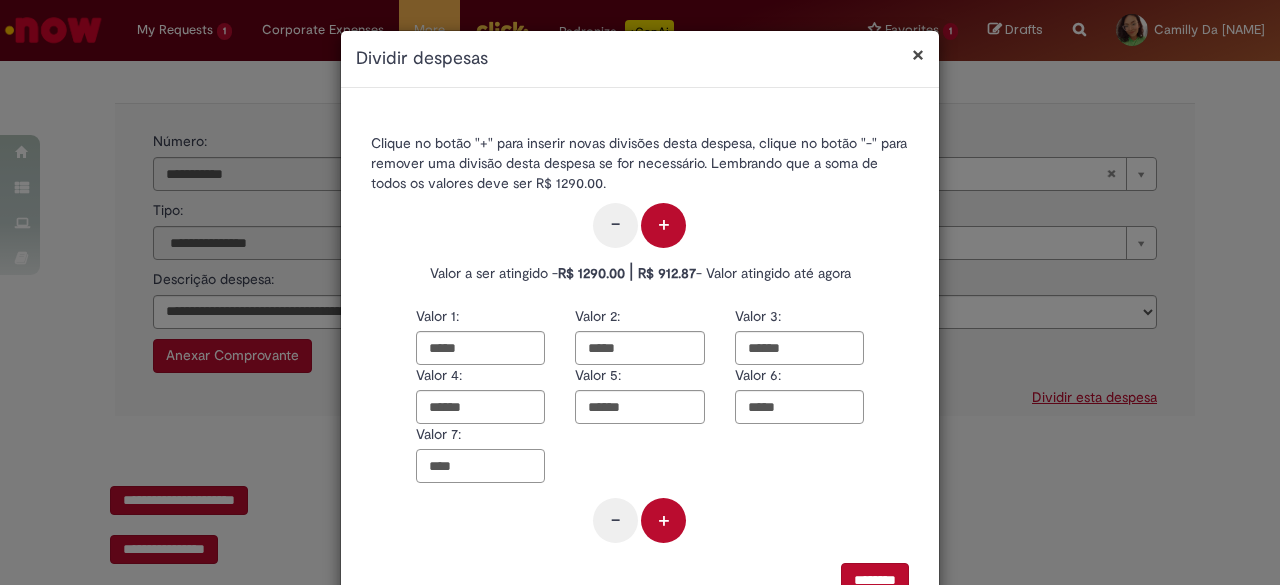 click on "****" at bounding box center (480, 466) 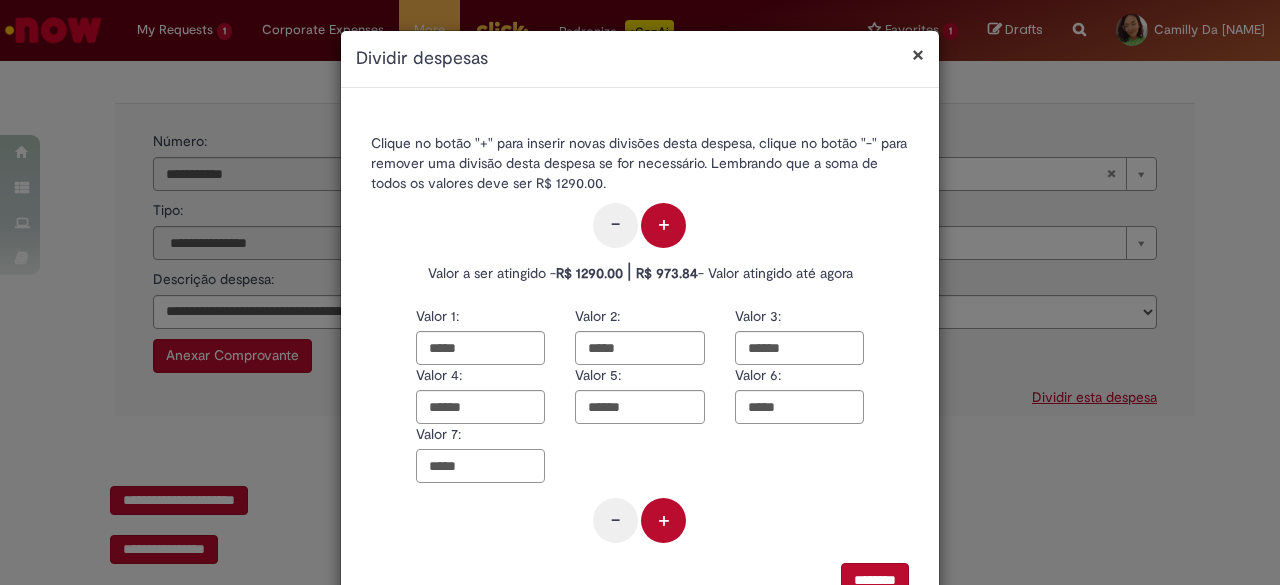 type on "*****" 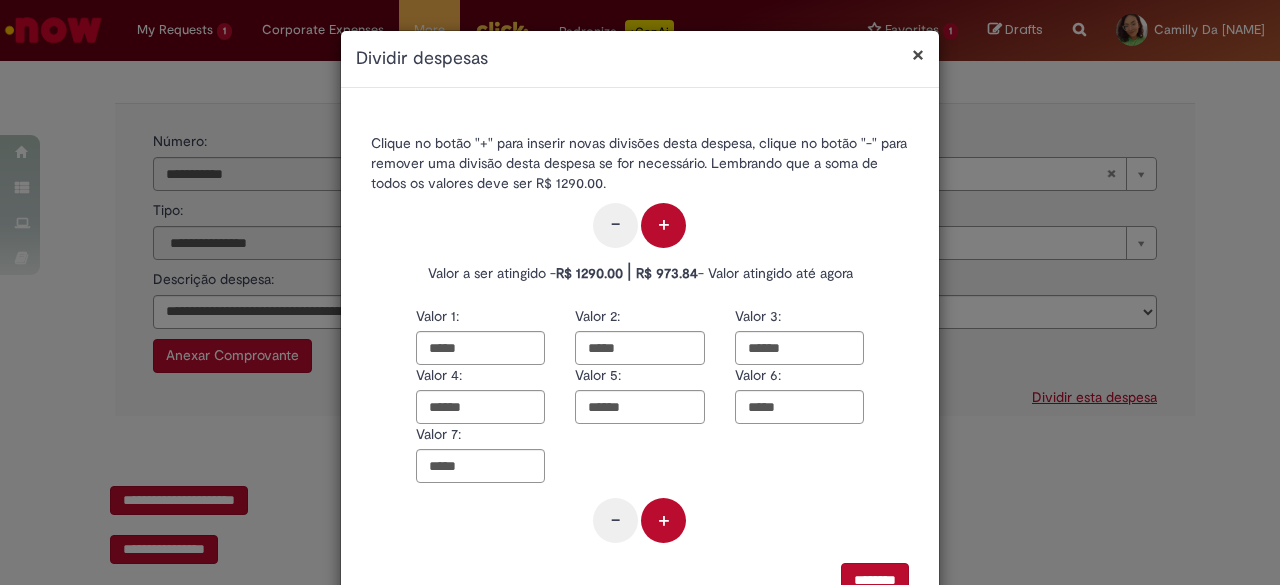 click on "+" at bounding box center (663, 520) 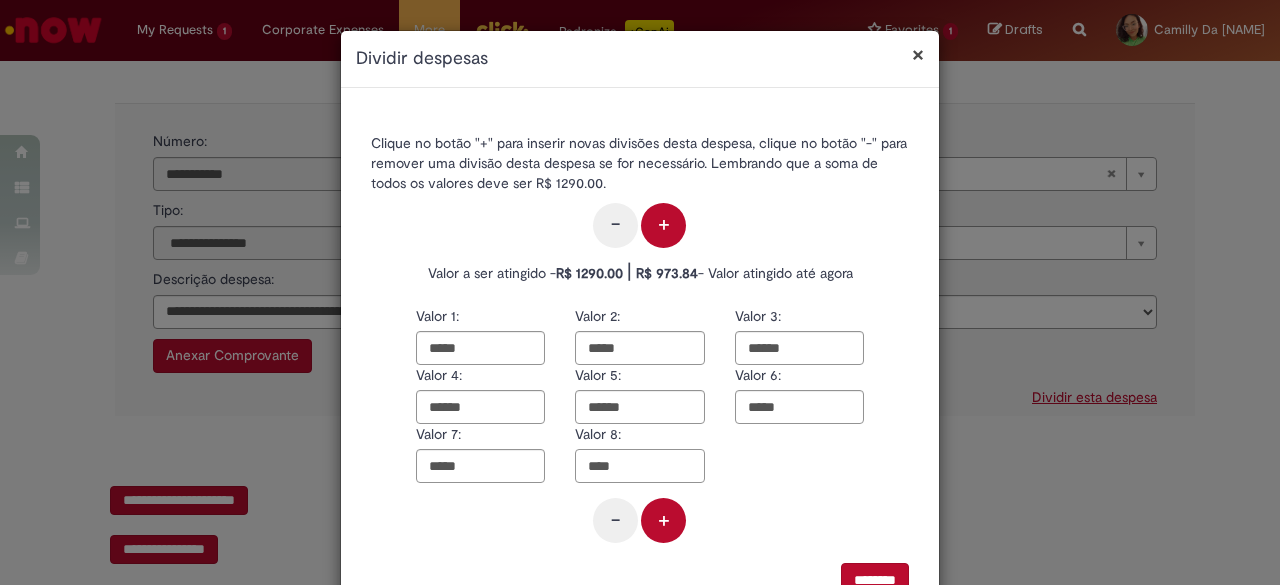 click on "****" at bounding box center (639, 466) 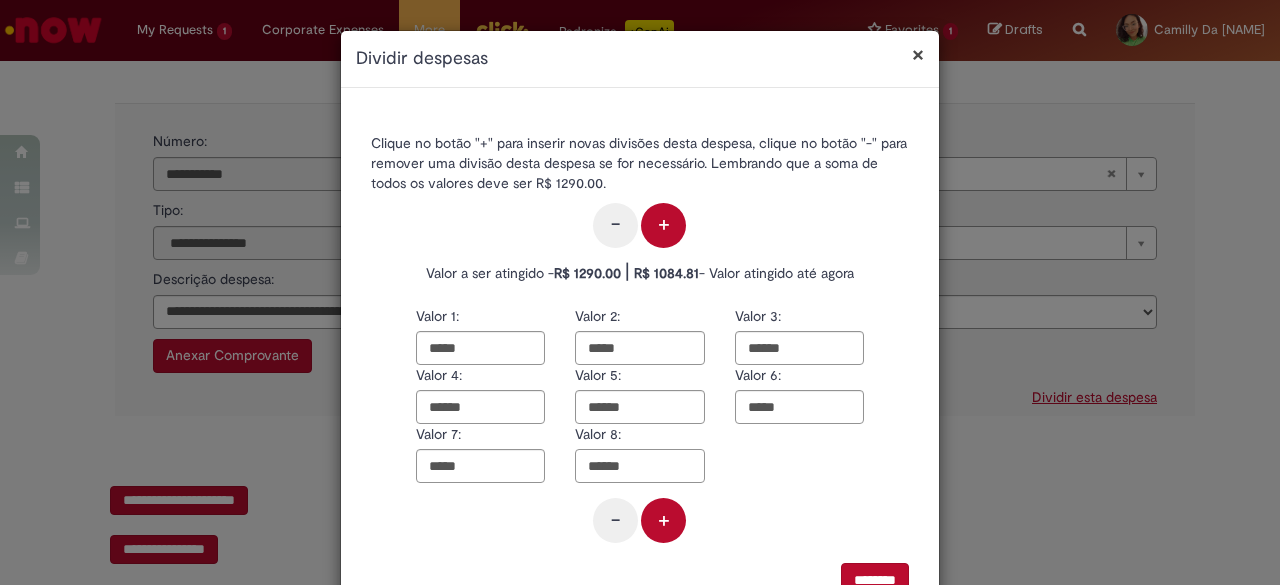 type on "******" 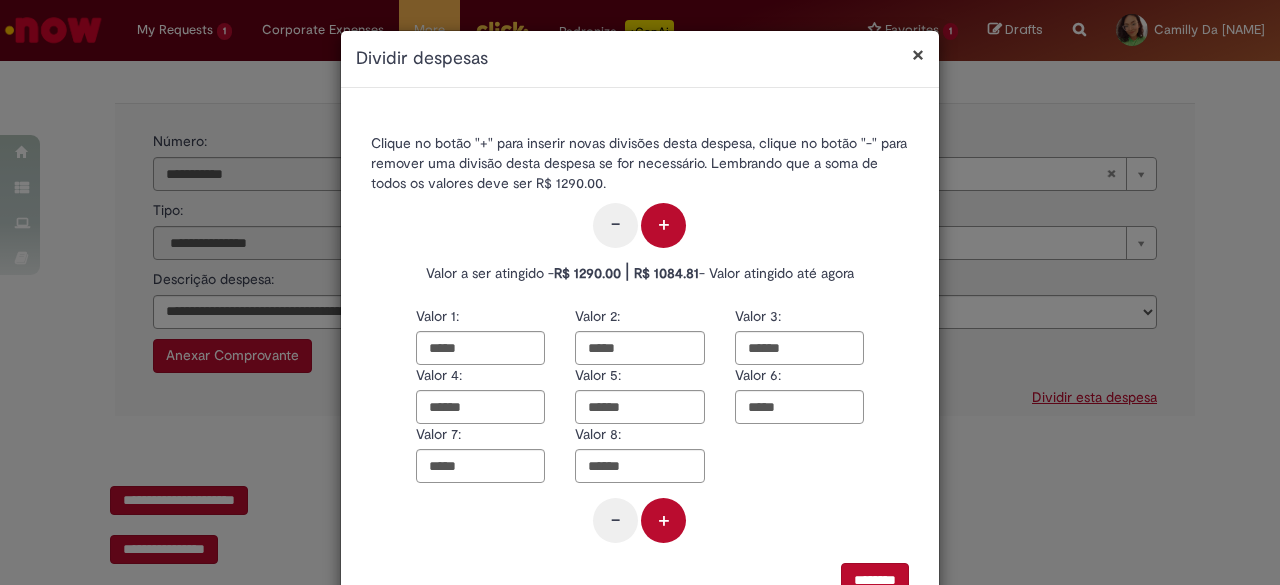 click on "+" at bounding box center (663, 520) 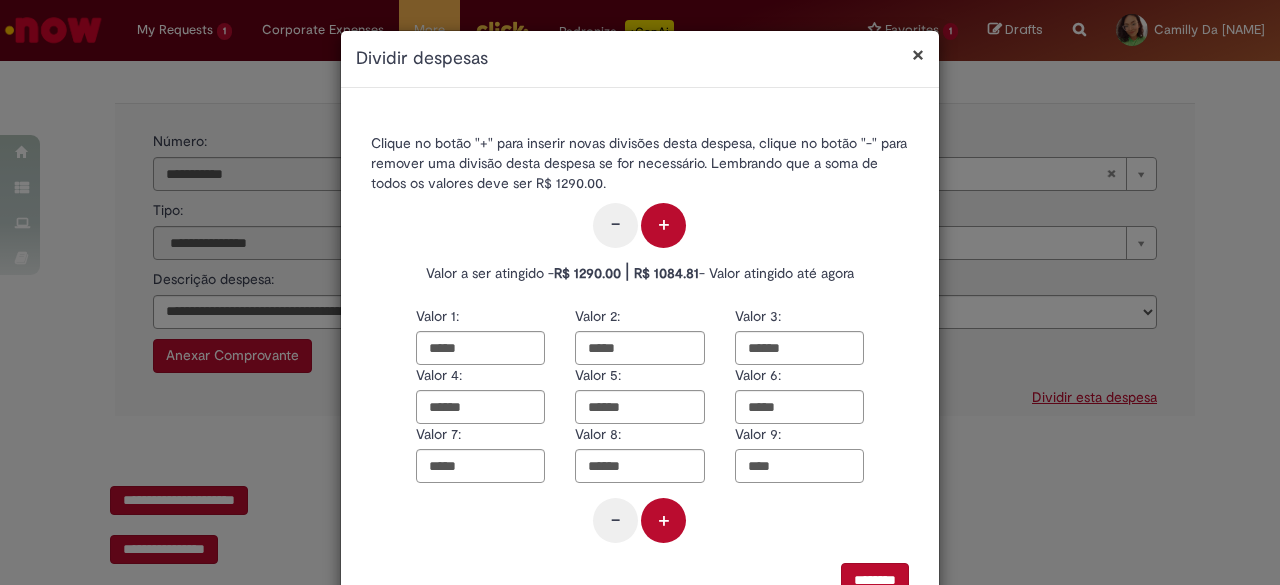 click on "****" at bounding box center (799, 466) 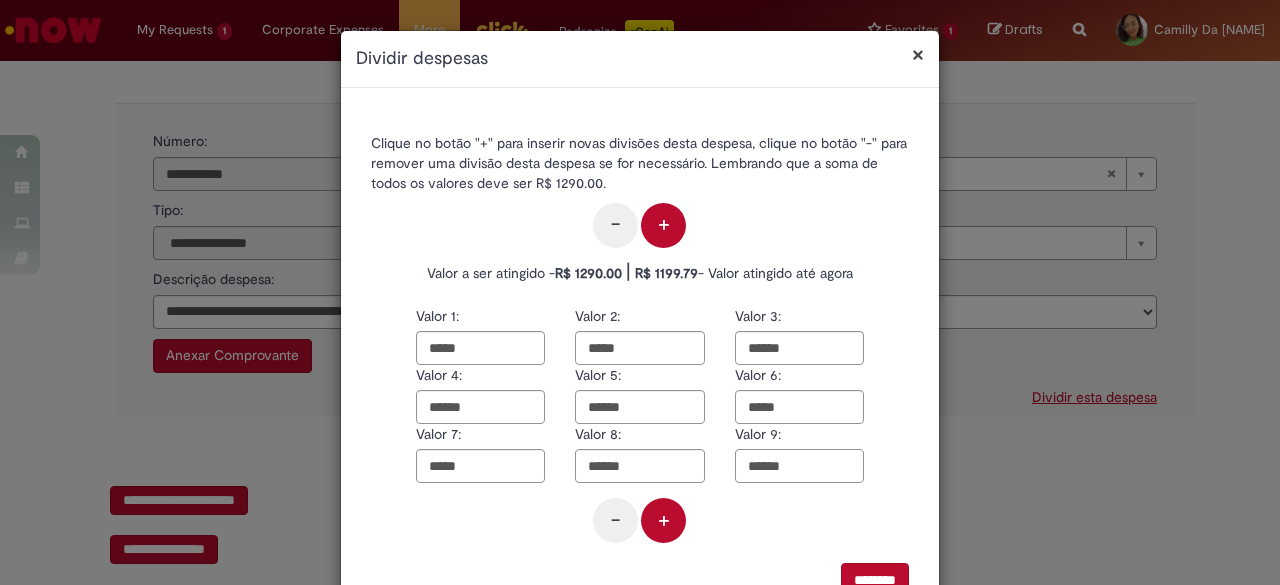 type on "******" 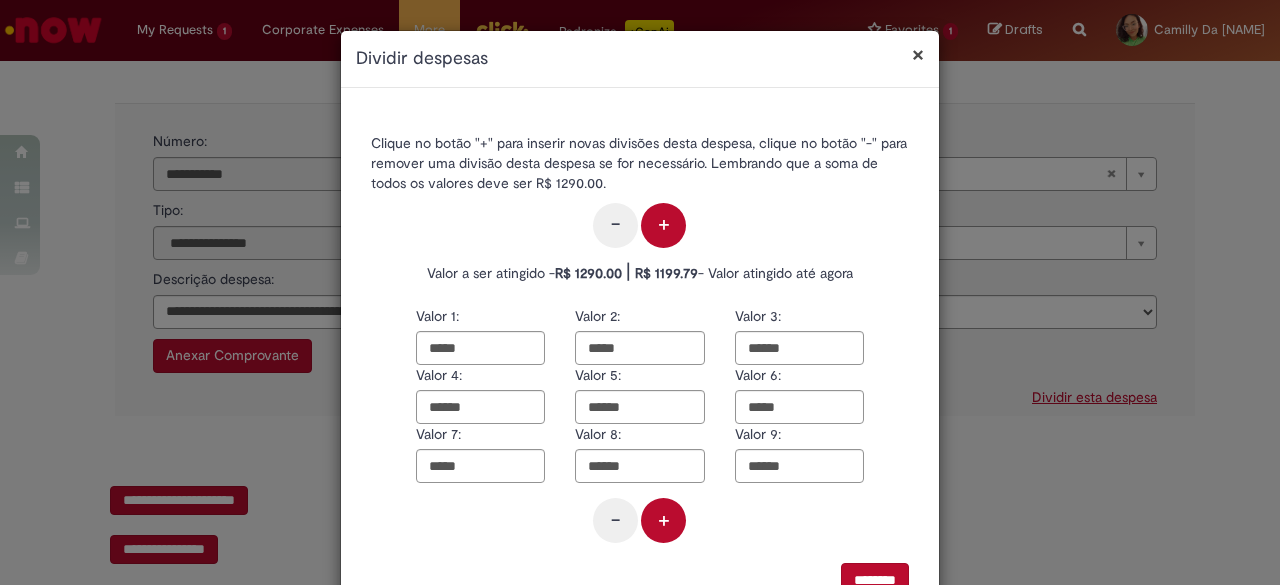 click on "+" at bounding box center (663, 520) 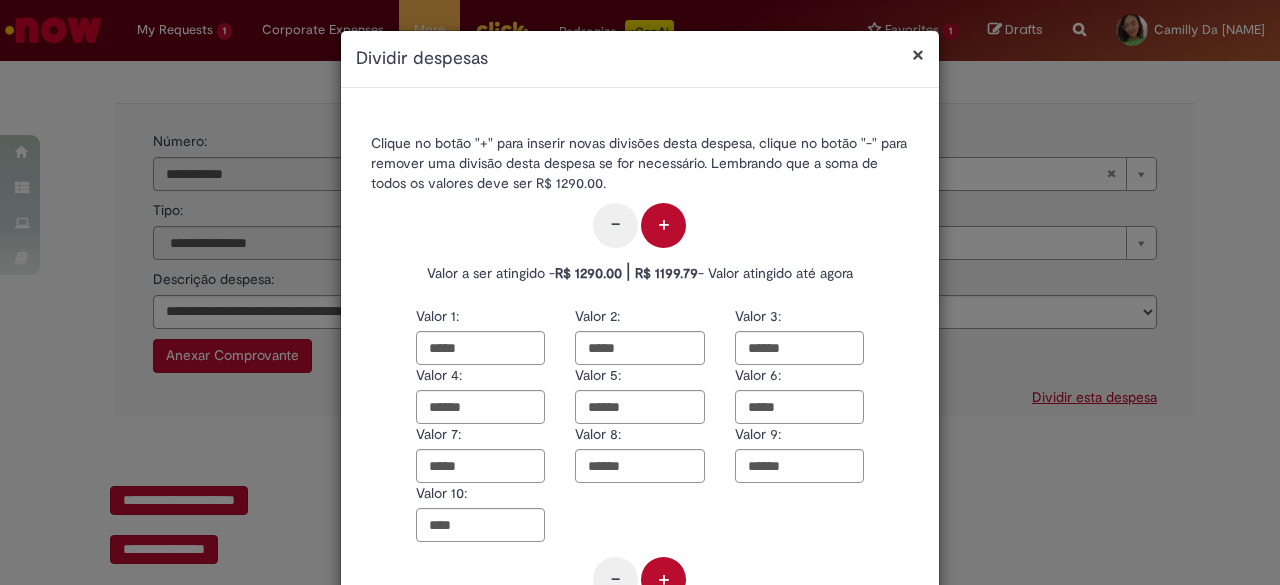 click on "Valor 1:   *****
Valor 2:   *****
Valor 3:   ******
Valor 4:   ******
Valor 5:   ******
Valor 6:   *****
Valor 7:   *****
Valor 8:   ******
Valor 9:   ******
Valor 10:   ****
-   +" at bounding box center [640, 459] 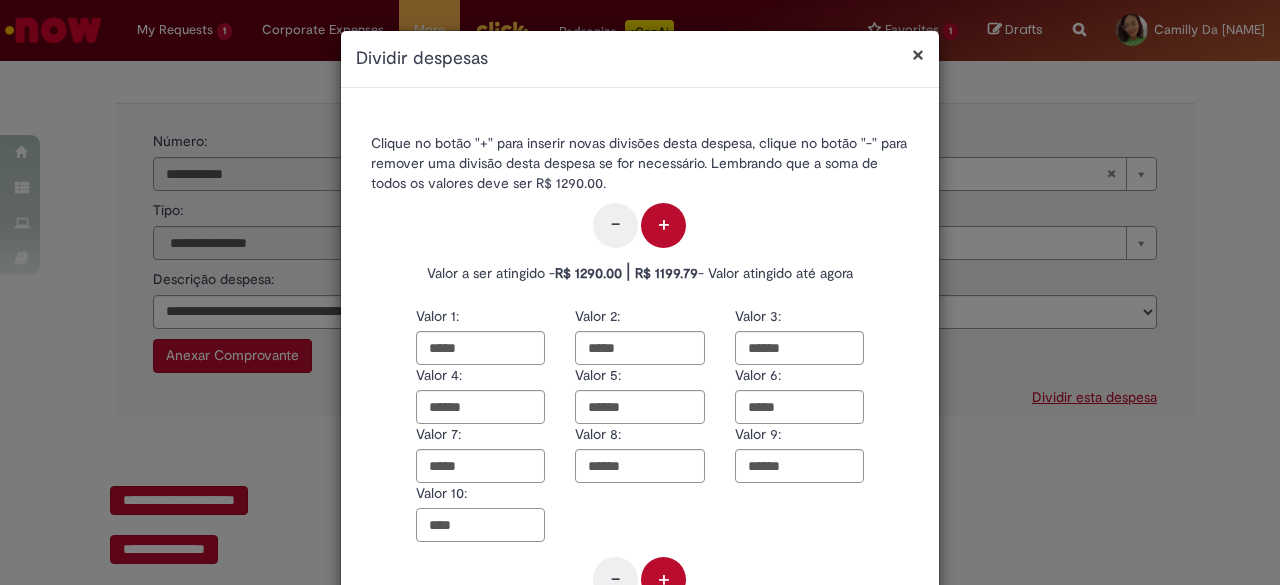 click on "****" at bounding box center [480, 525] 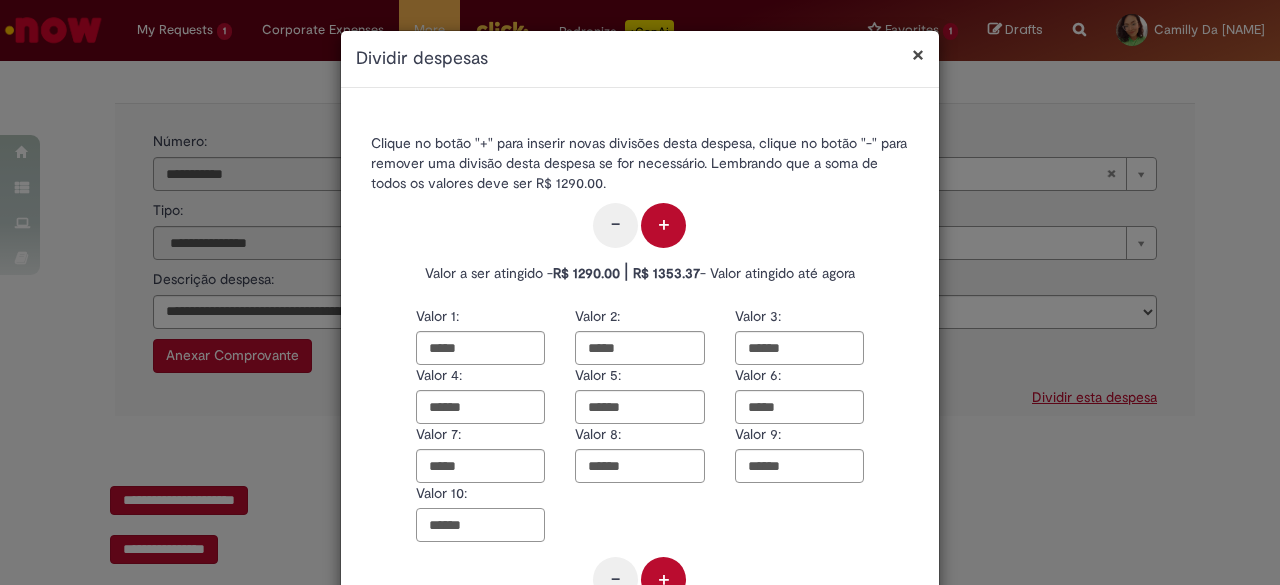 type on "******" 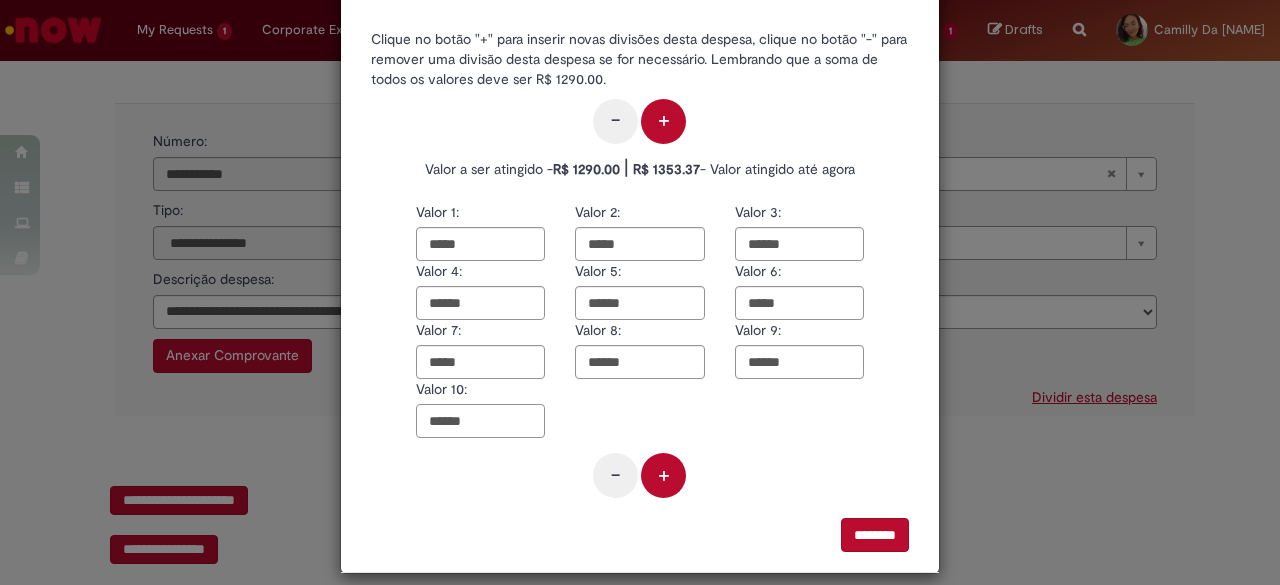 scroll, scrollTop: 105, scrollLeft: 0, axis: vertical 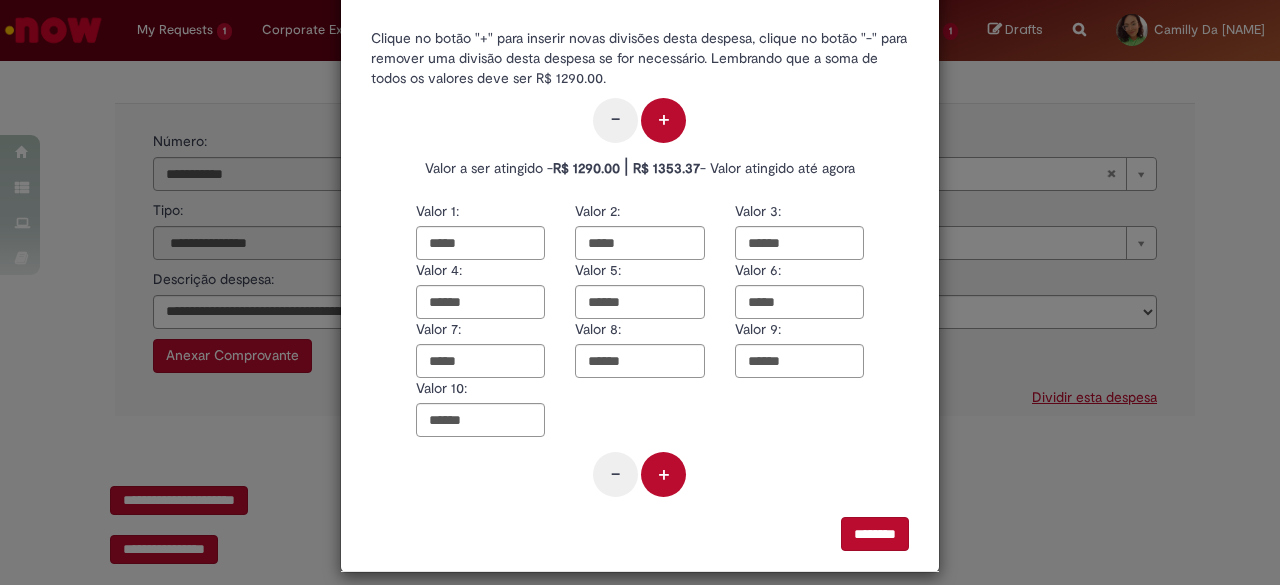 click on "+" at bounding box center [663, 474] 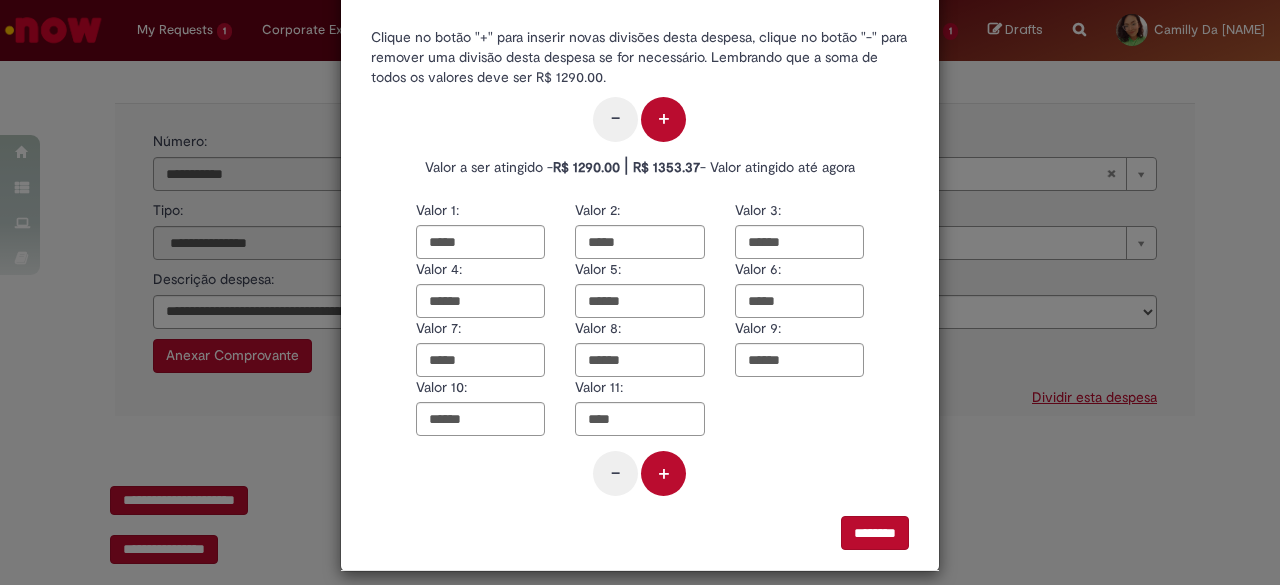 click on "-   +" at bounding box center [640, 471] 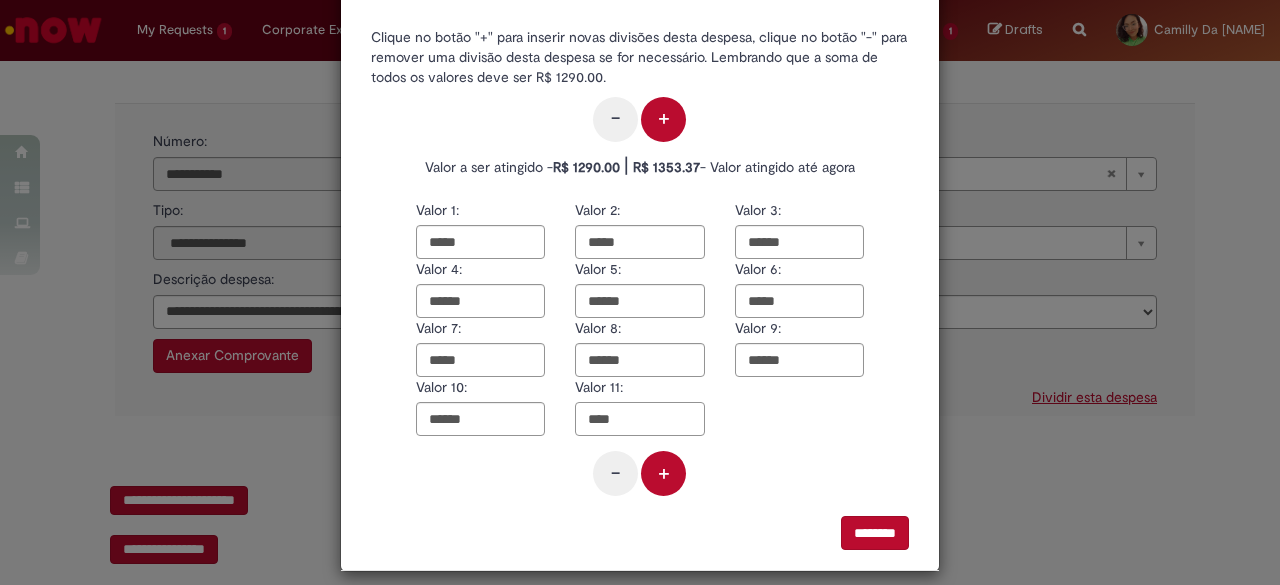 scroll, scrollTop: 105, scrollLeft: 0, axis: vertical 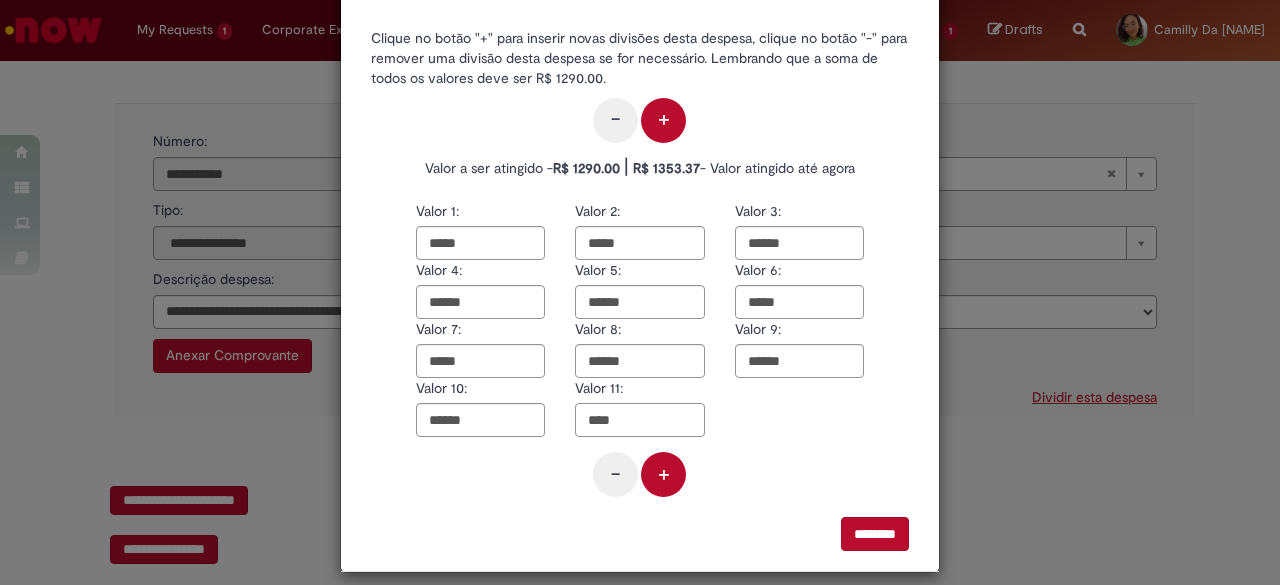 click on "****" at bounding box center [639, 420] 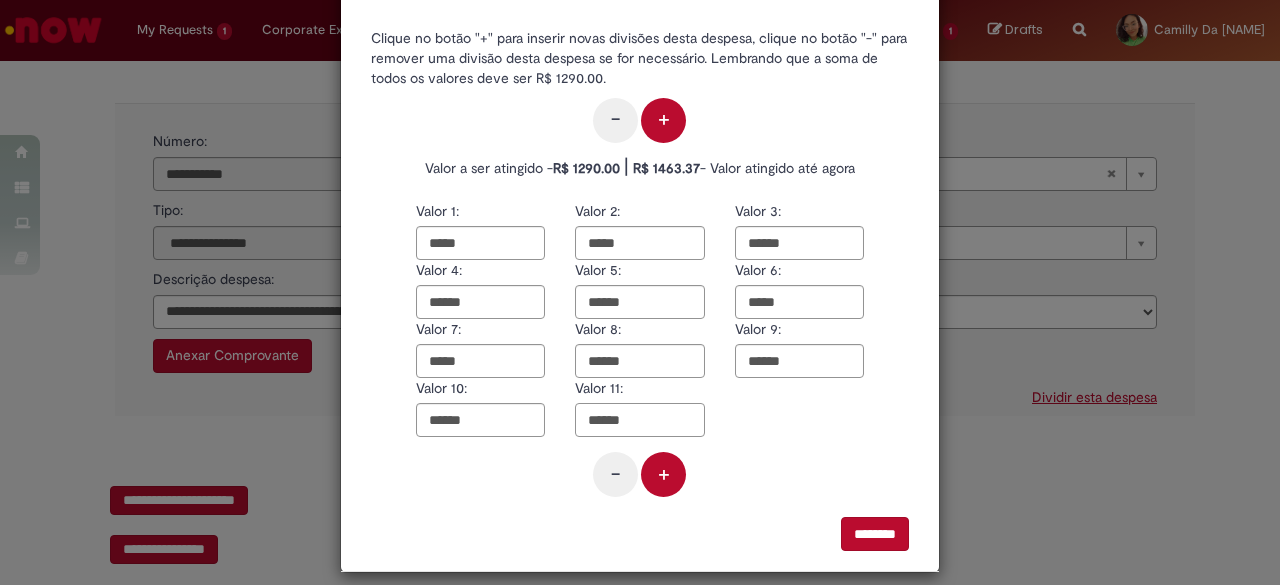 type on "******" 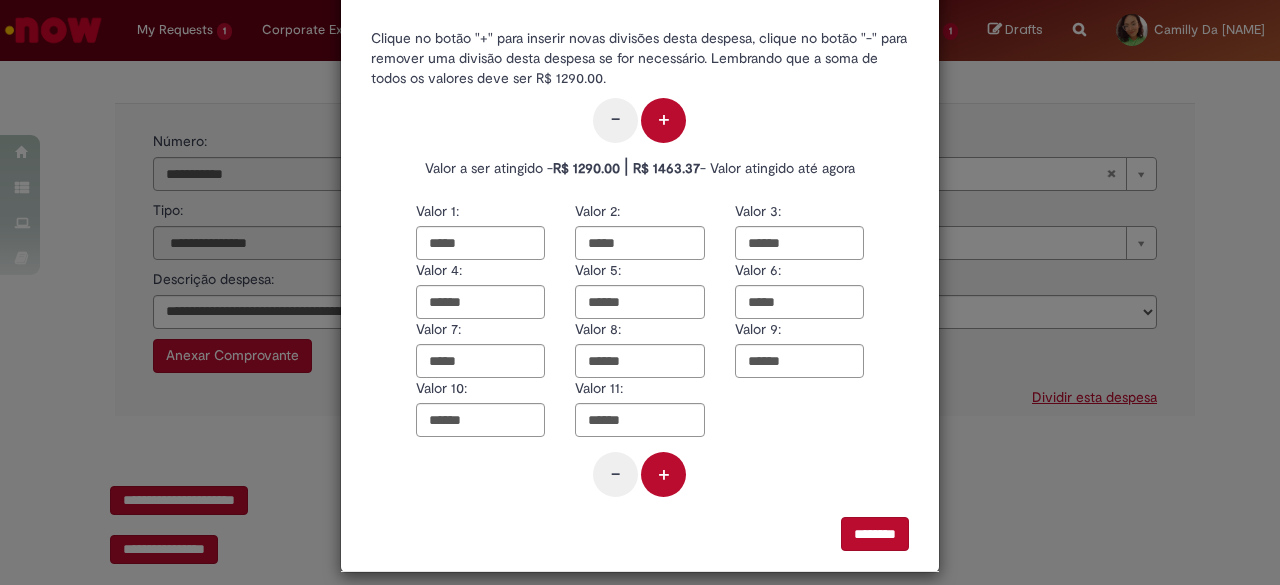 click on "-   +" at bounding box center (640, 472) 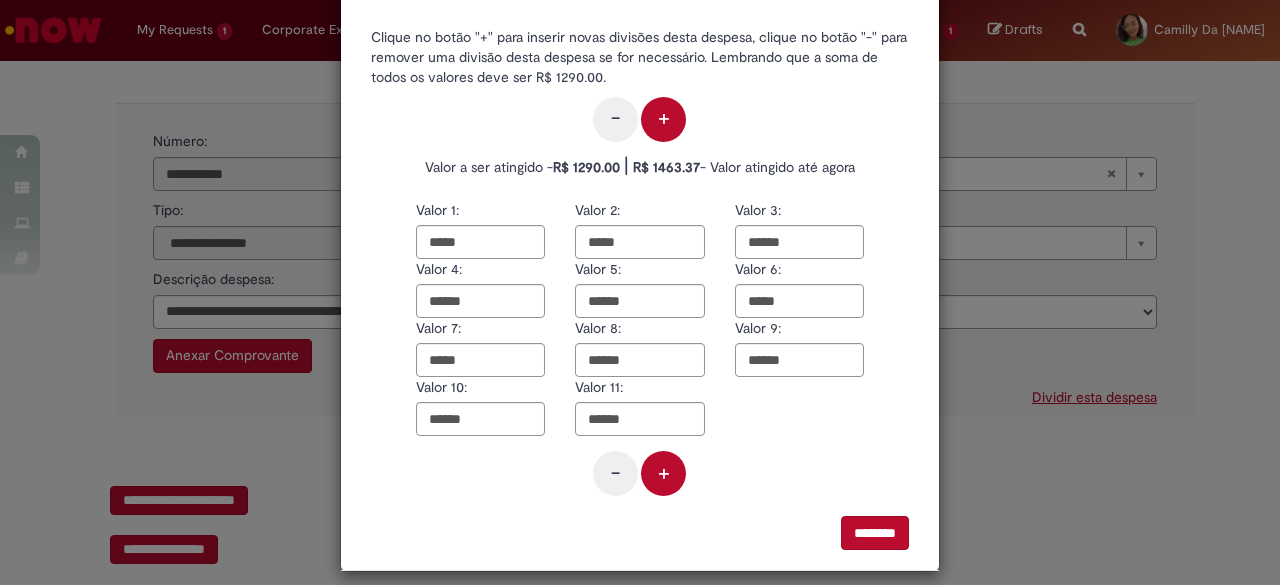 scroll, scrollTop: 106, scrollLeft: 0, axis: vertical 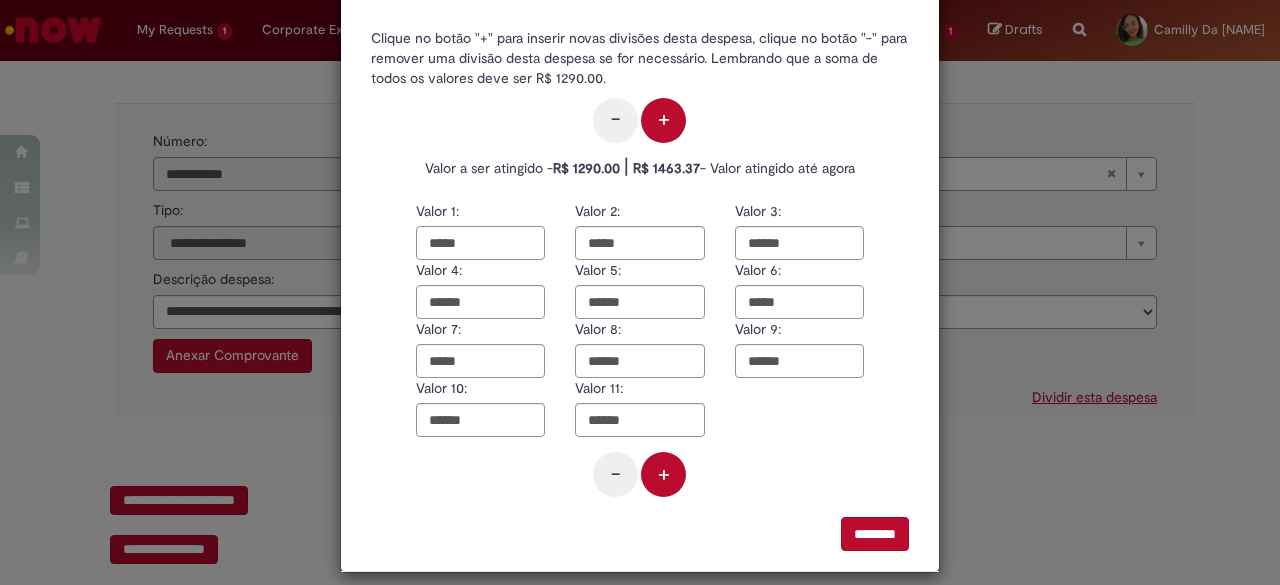 drag, startPoint x: 448, startPoint y: 225, endPoint x: 356, endPoint y: 217, distance: 92.34717 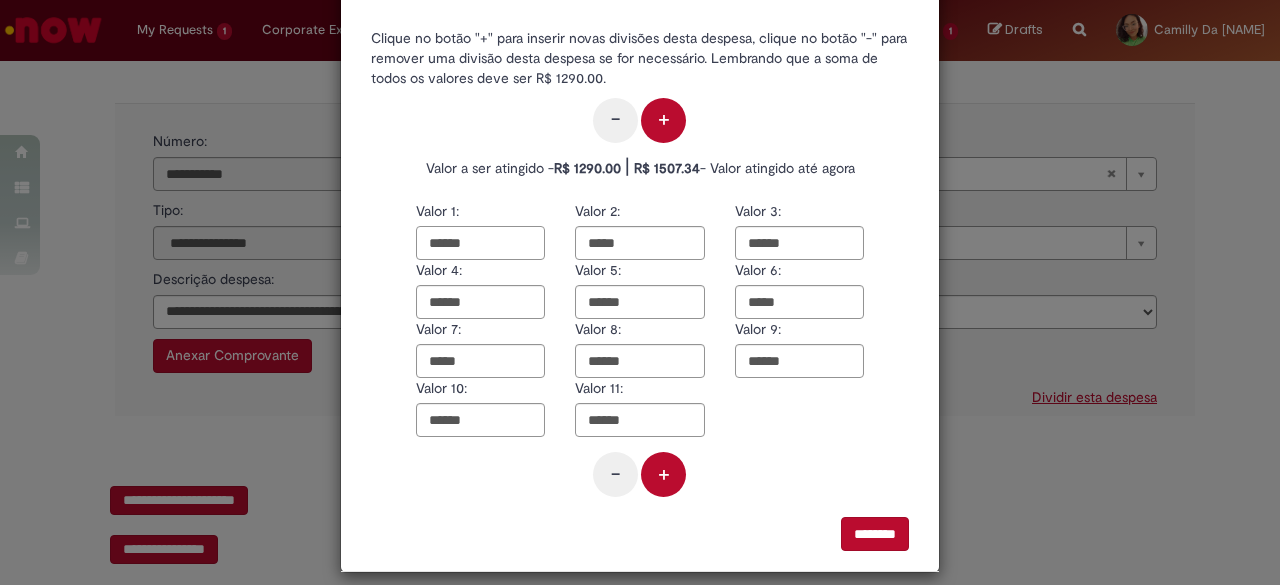 type on "******" 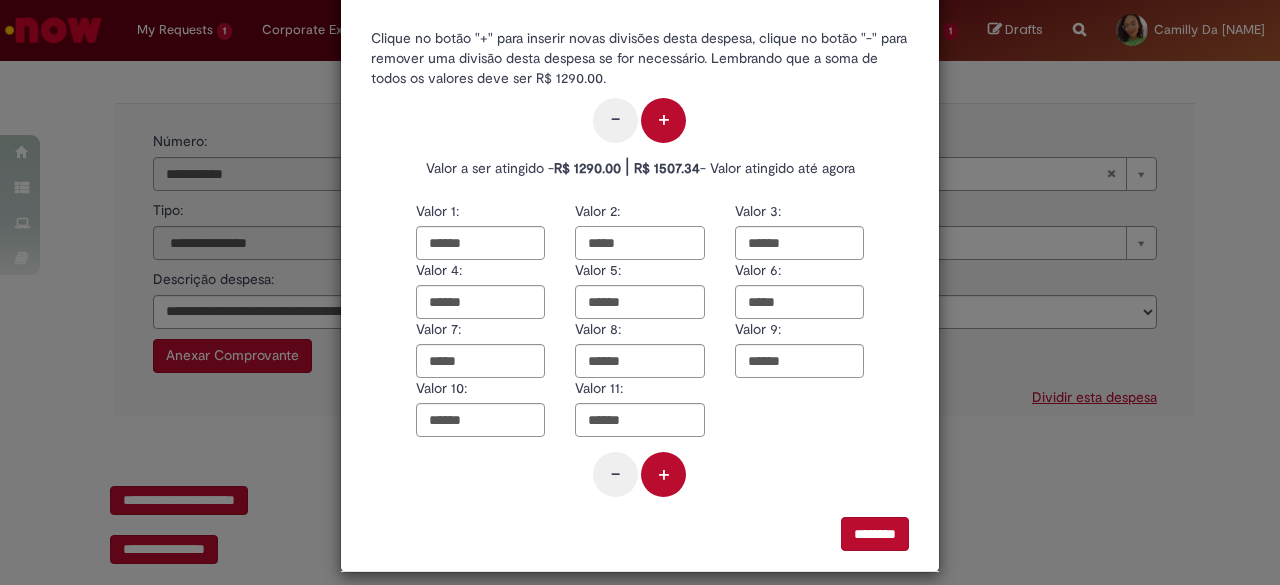 drag, startPoint x: 639, startPoint y: 252, endPoint x: 542, endPoint y: 237, distance: 98.15294 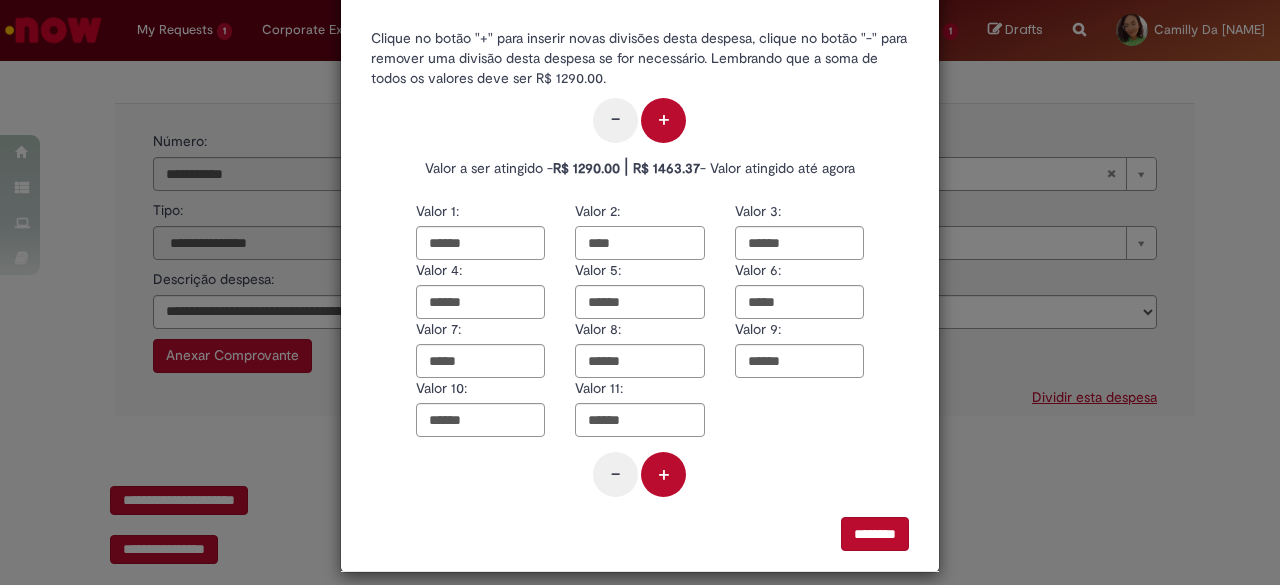 type on "****" 